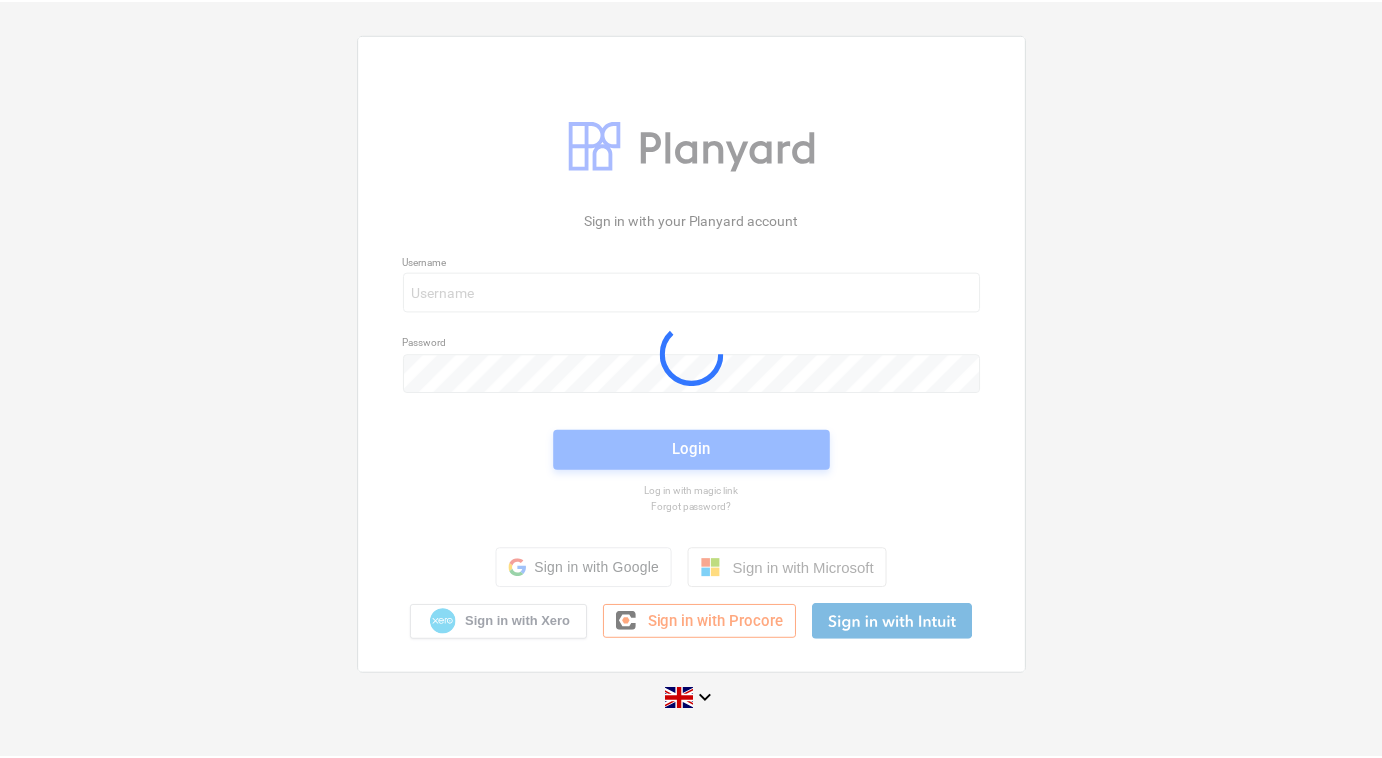 scroll, scrollTop: 0, scrollLeft: 0, axis: both 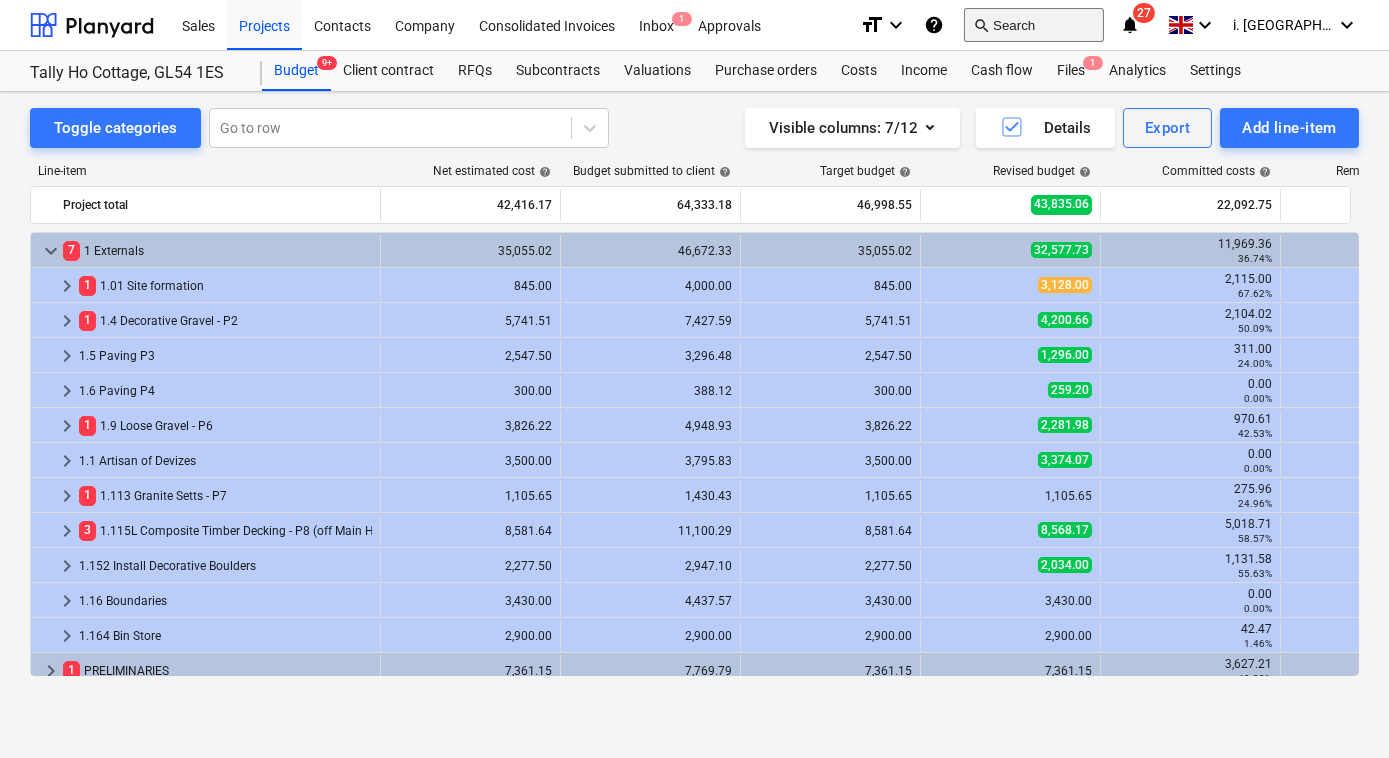 click on "search Search" at bounding box center (1034, 25) 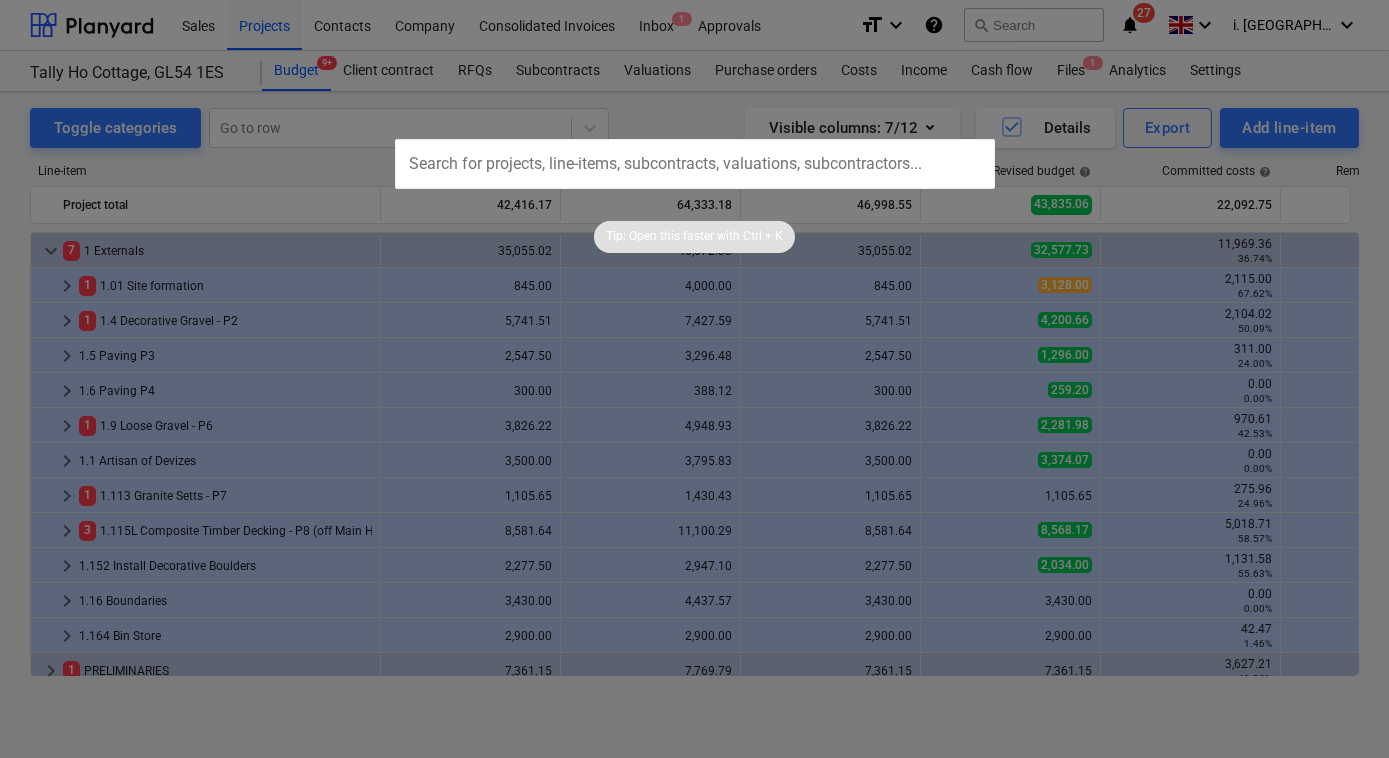 click at bounding box center (695, 164) 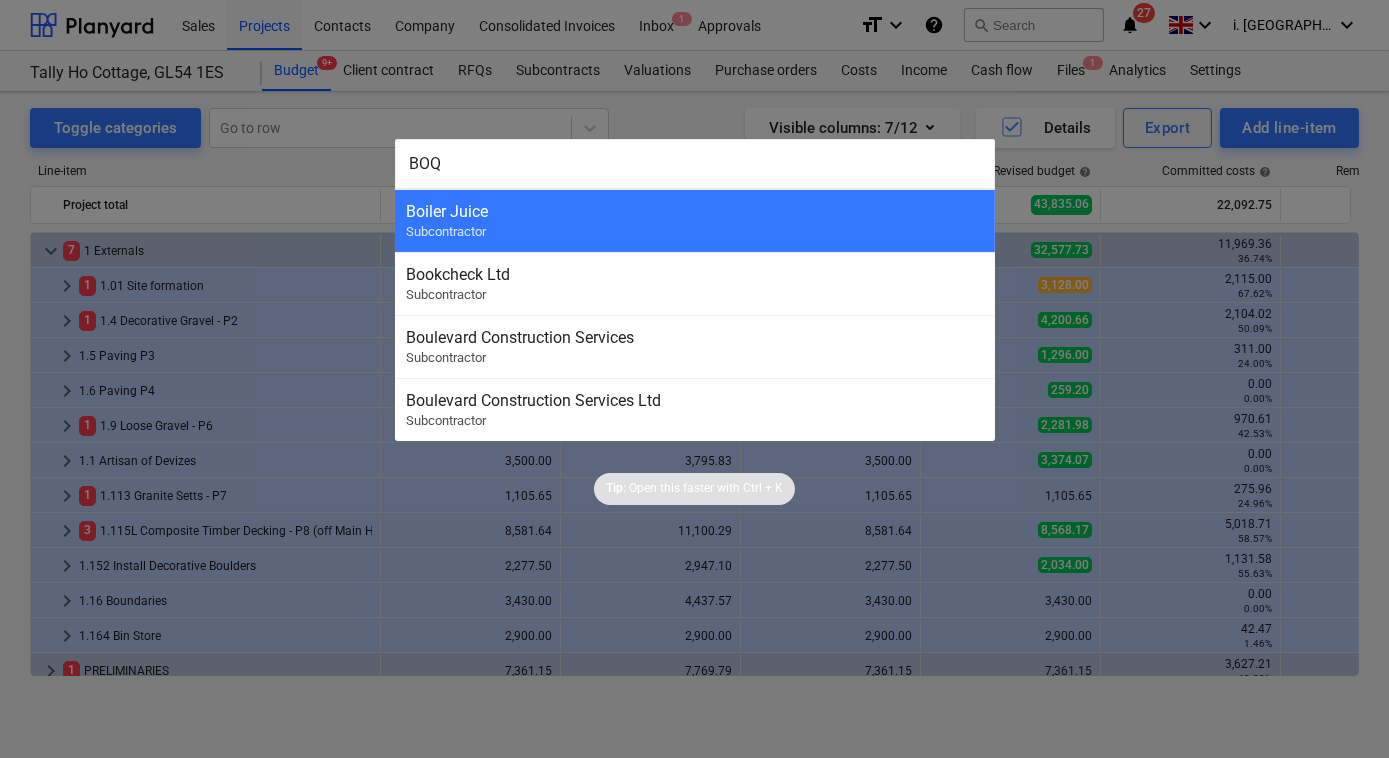 type on "BOQ" 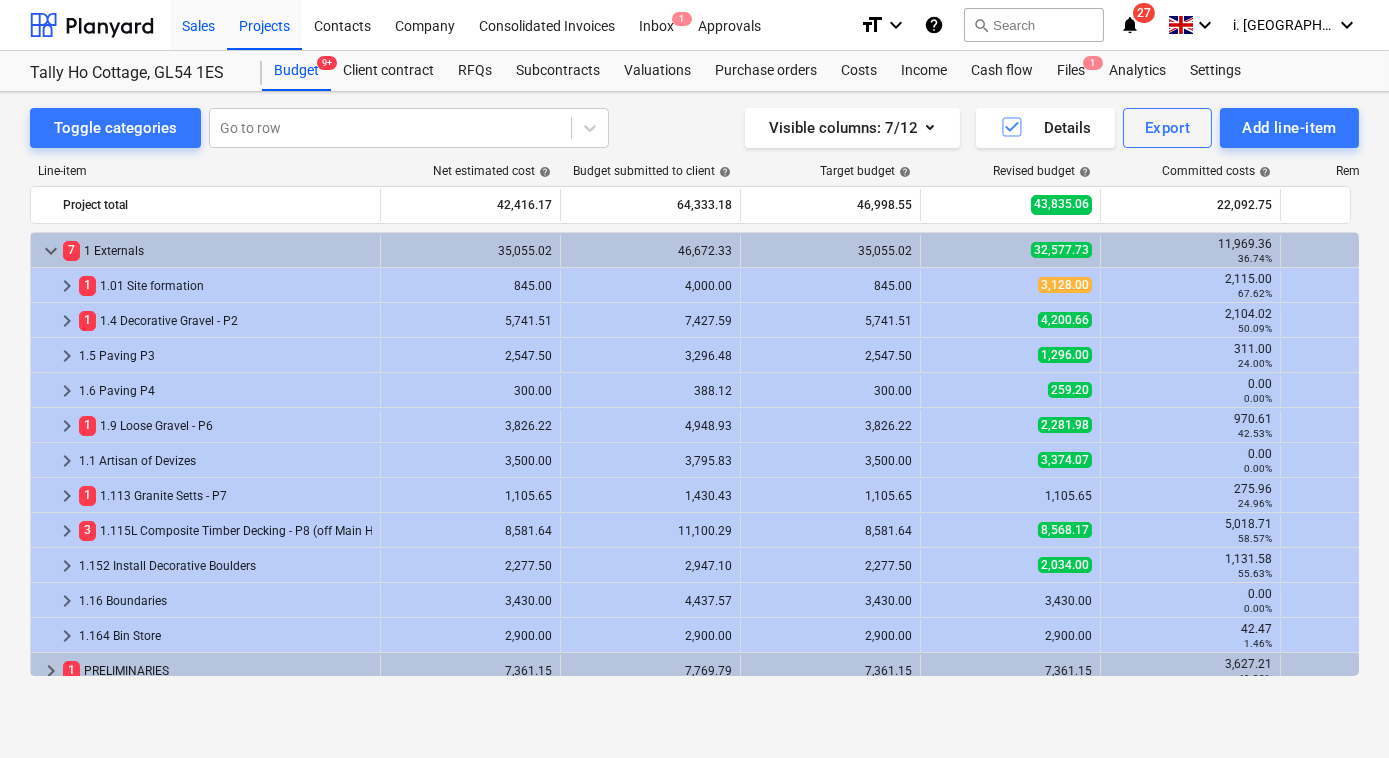 click on "Sales" at bounding box center (198, 24) 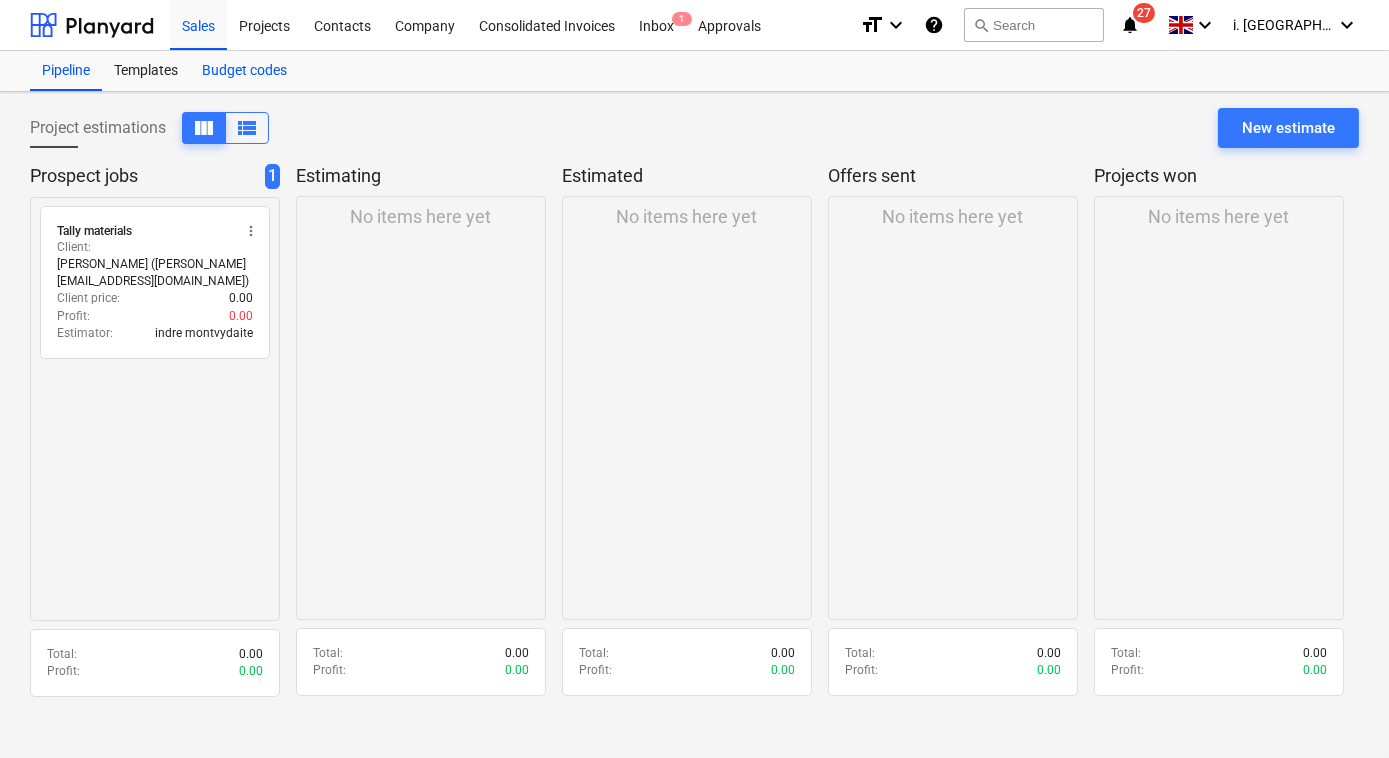 click on "Budget codes" at bounding box center [244, 71] 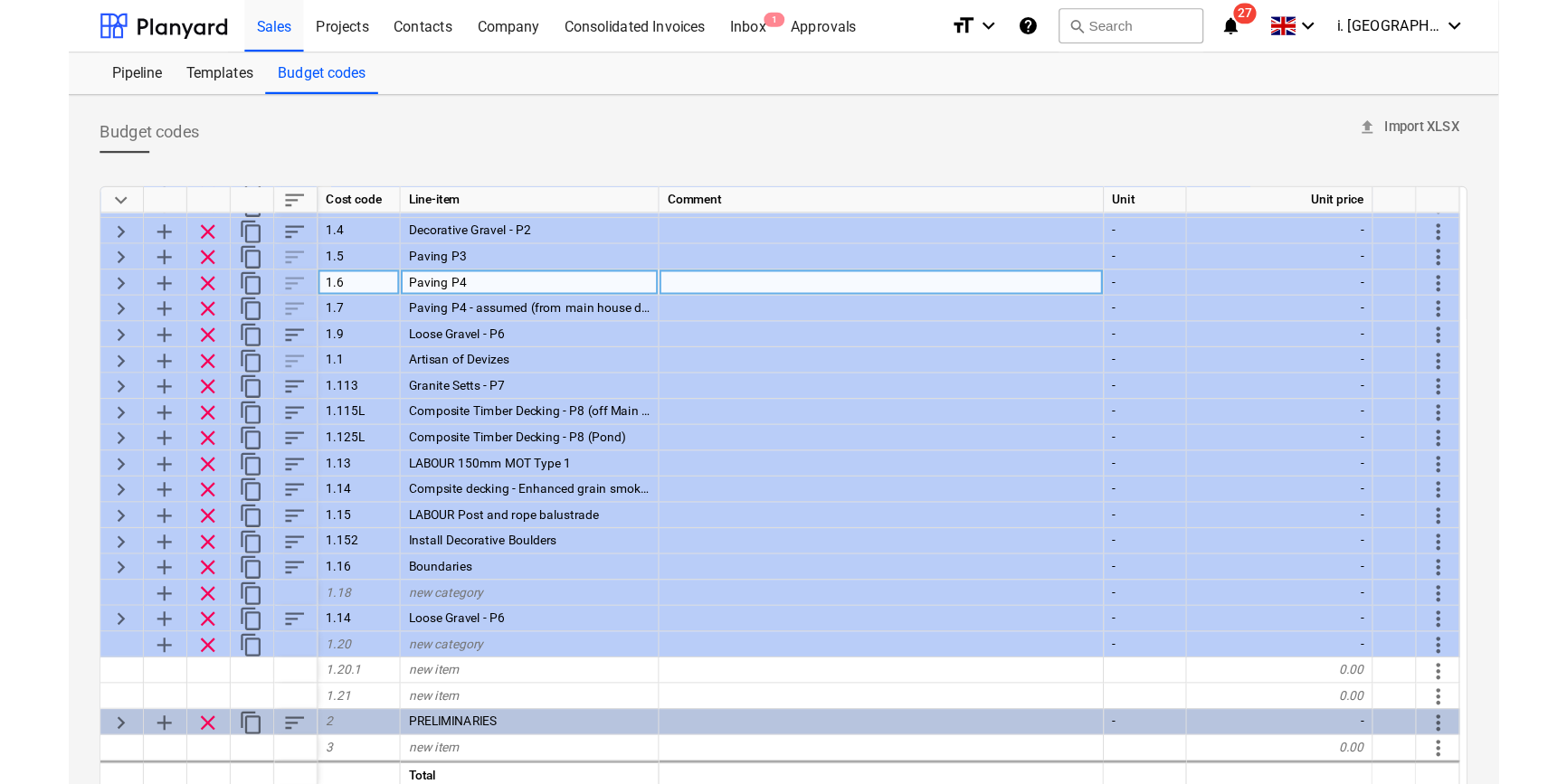 scroll, scrollTop: 0, scrollLeft: 0, axis: both 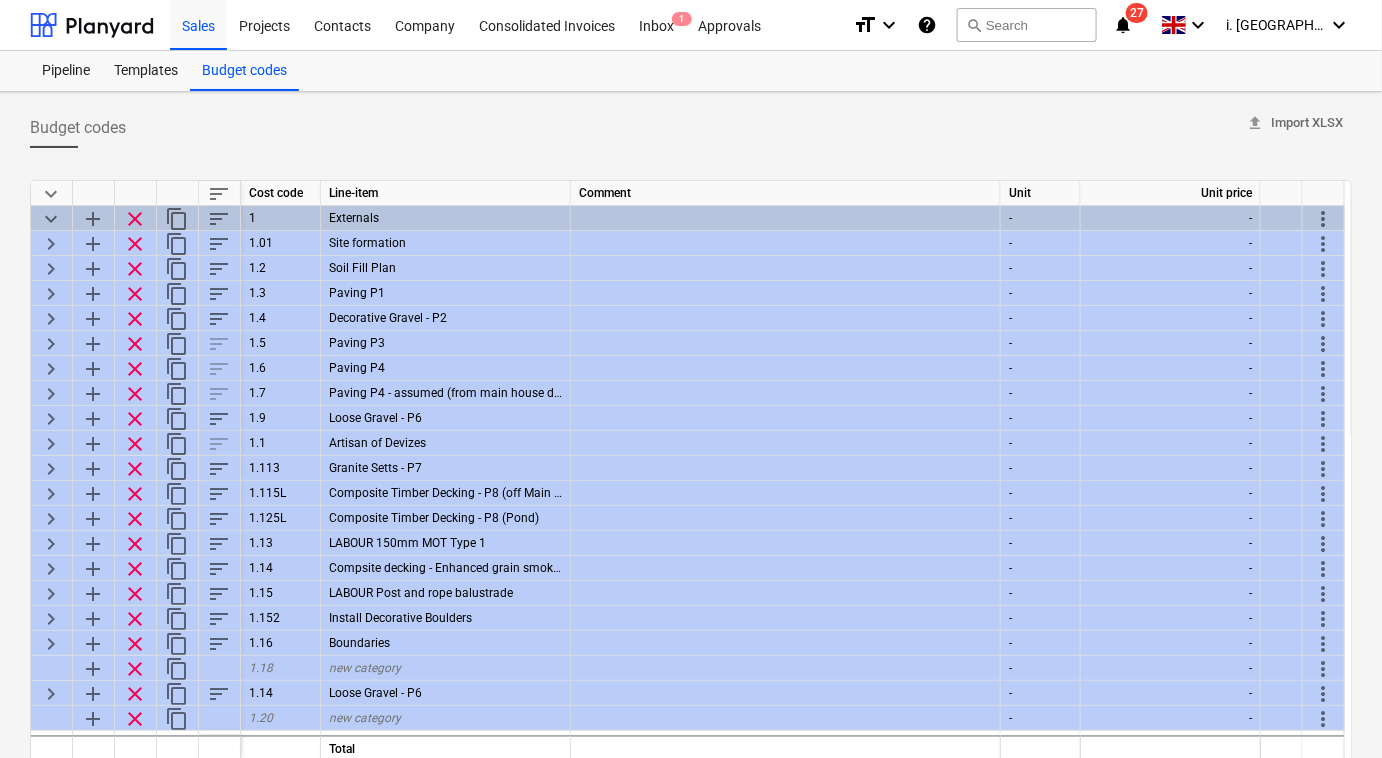 click on "help" at bounding box center (927, 25) 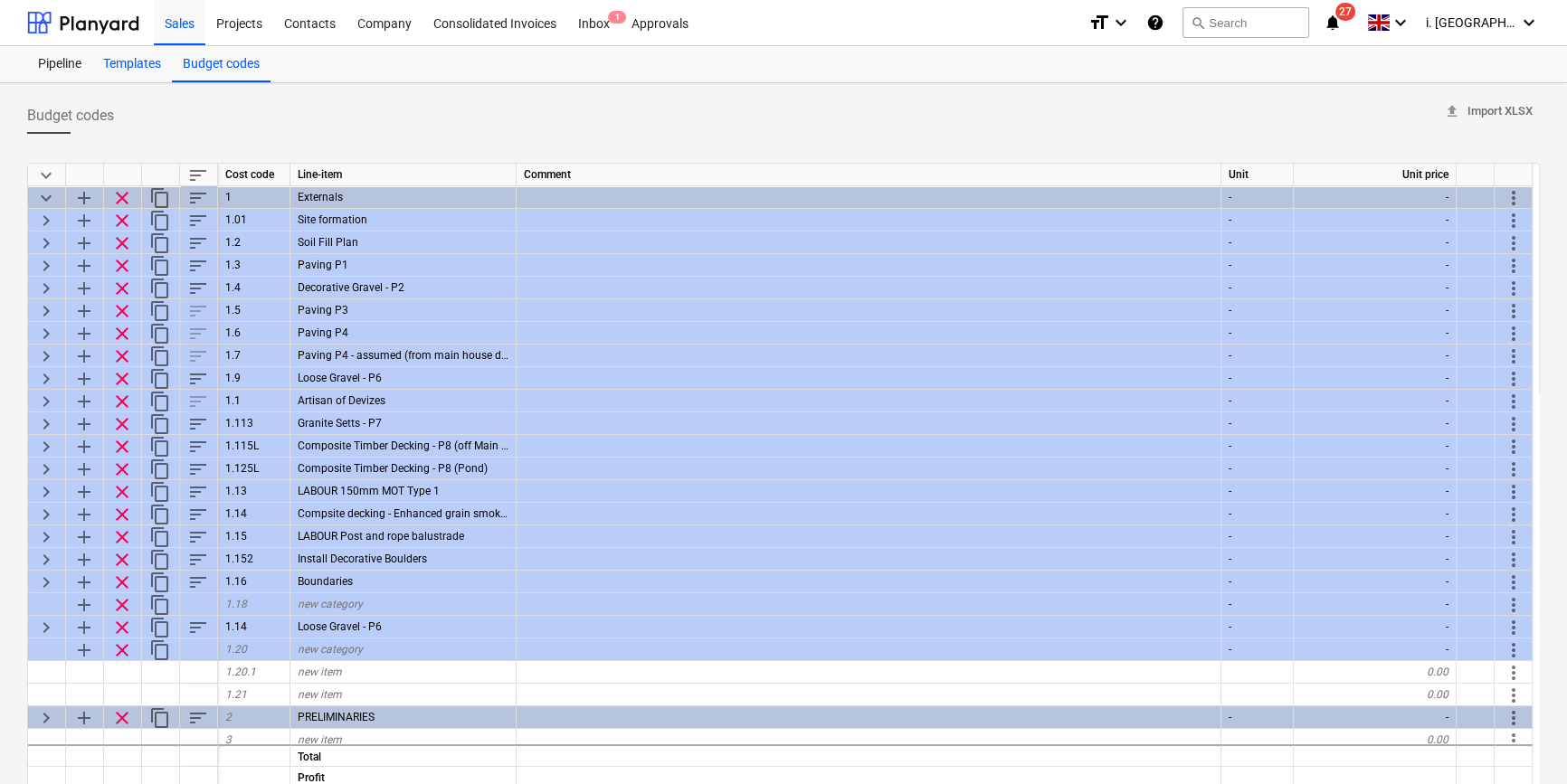 drag, startPoint x: 196, startPoint y: 66, endPoint x: 130, endPoint y: 69, distance: 66.068147 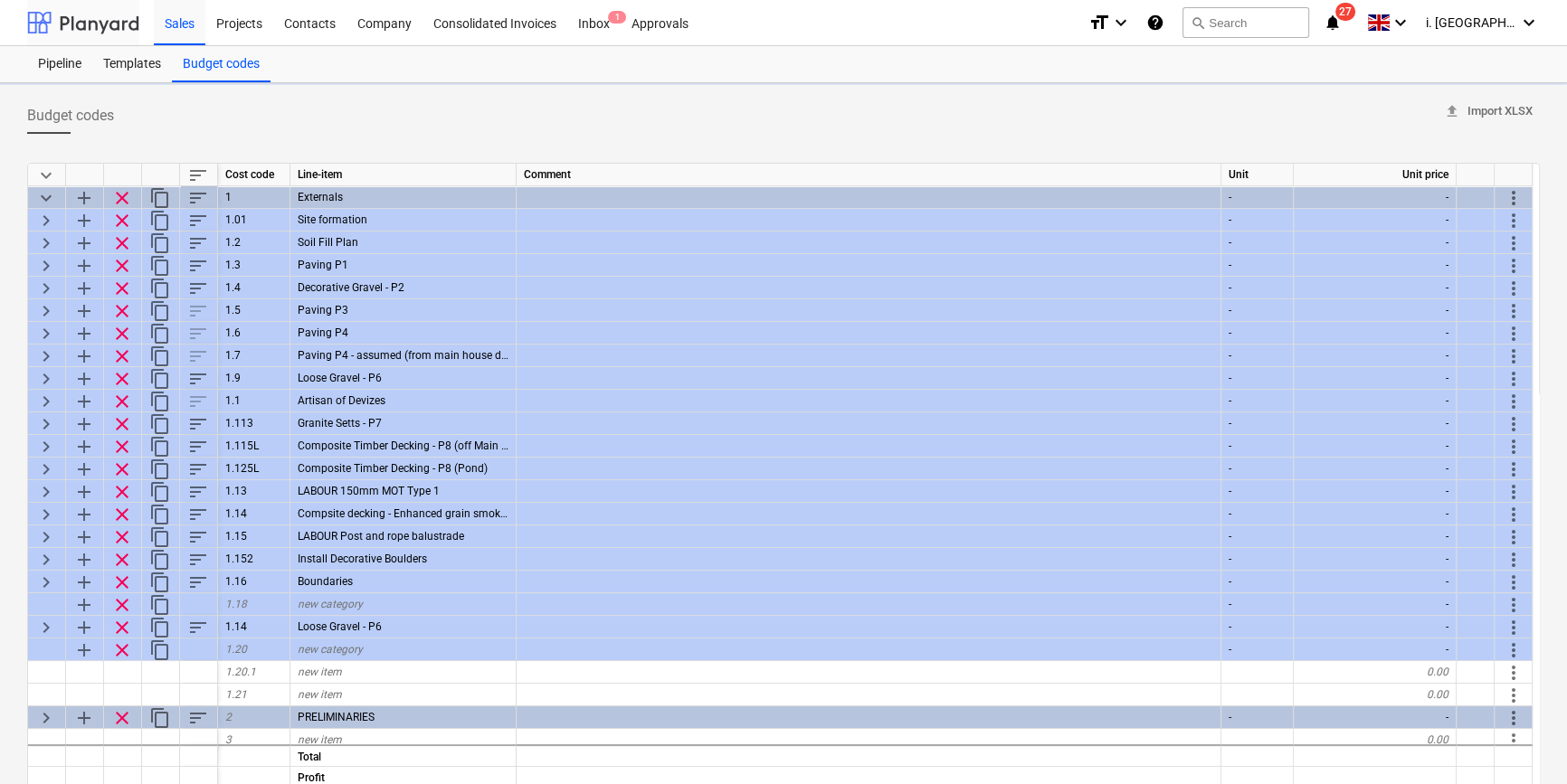 click at bounding box center (83, 23) 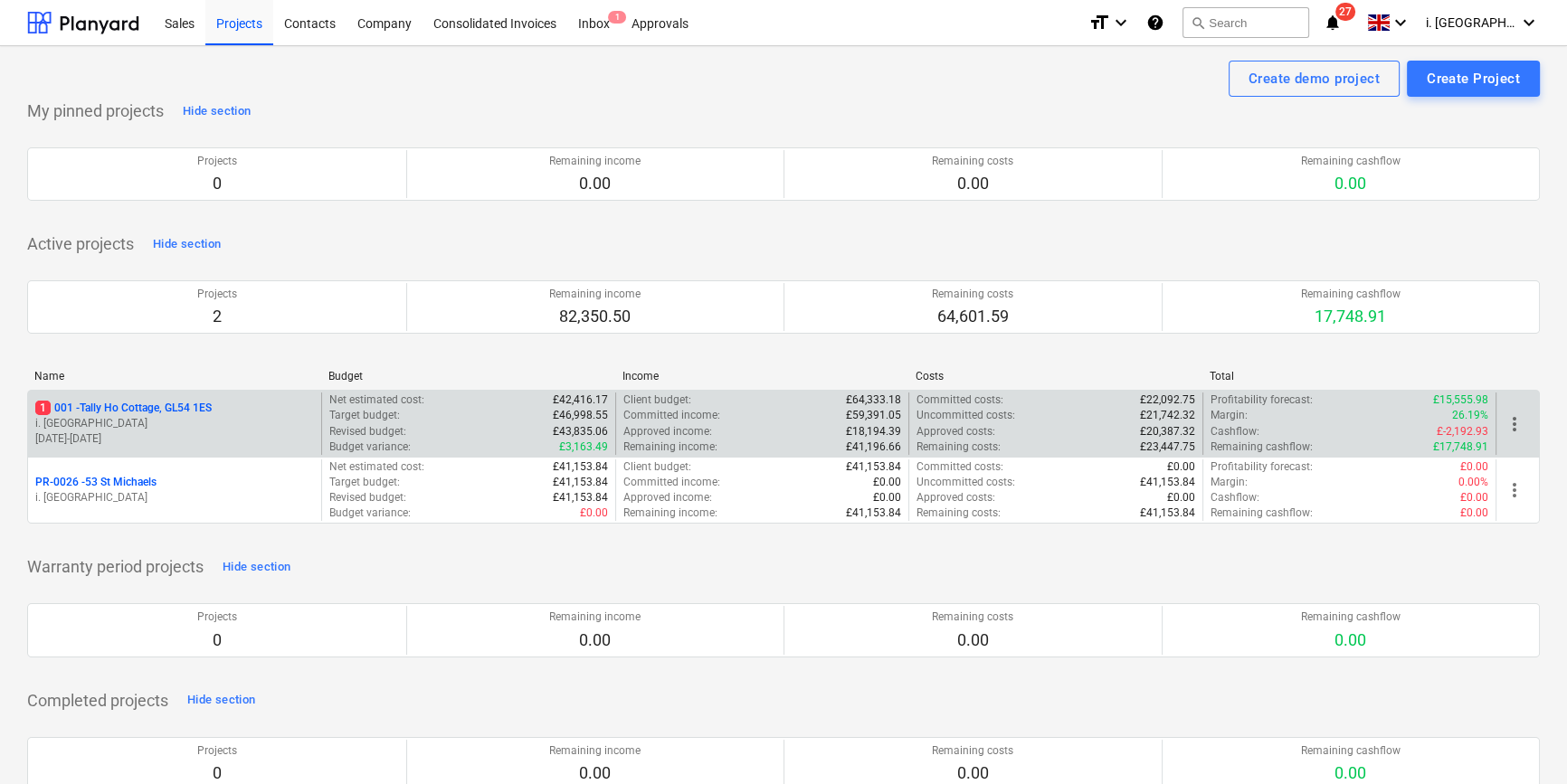 click on "1  001 -  Tally Ho Cottage, GL54 1ES" at bounding box center (123, 408) 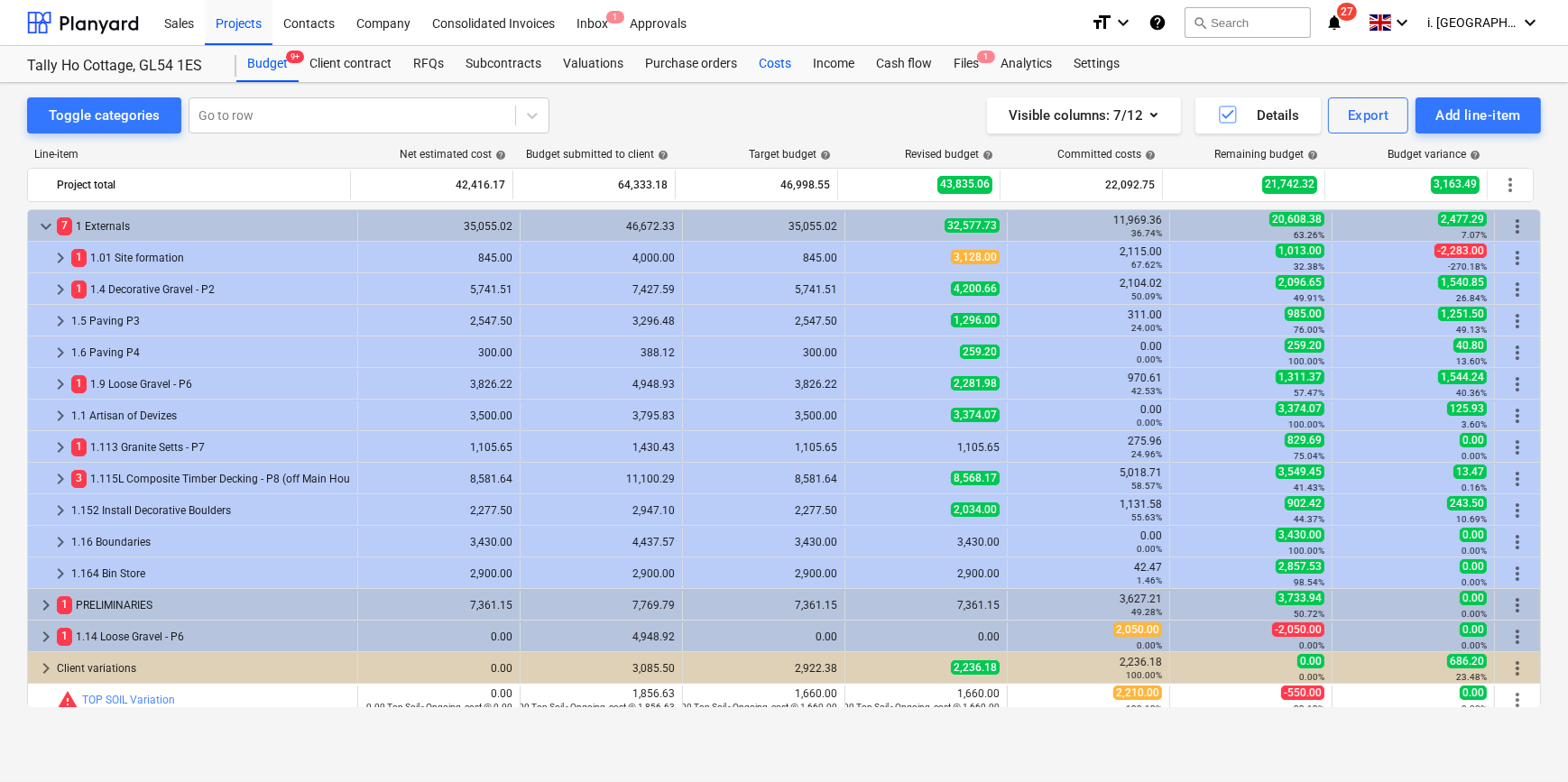 click on "Costs" at bounding box center (775, 64) 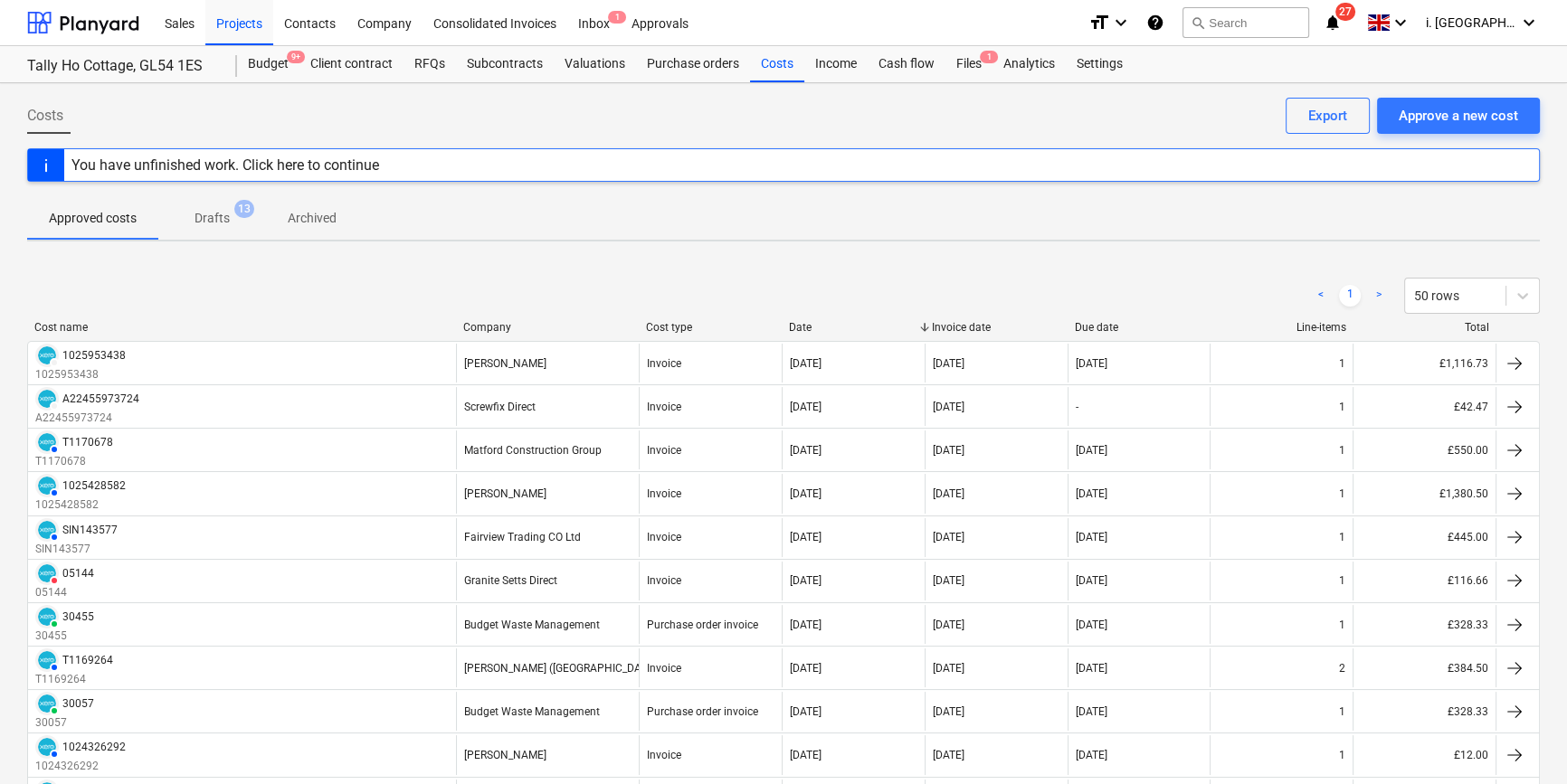 click on "help" at bounding box center [1155, 23] 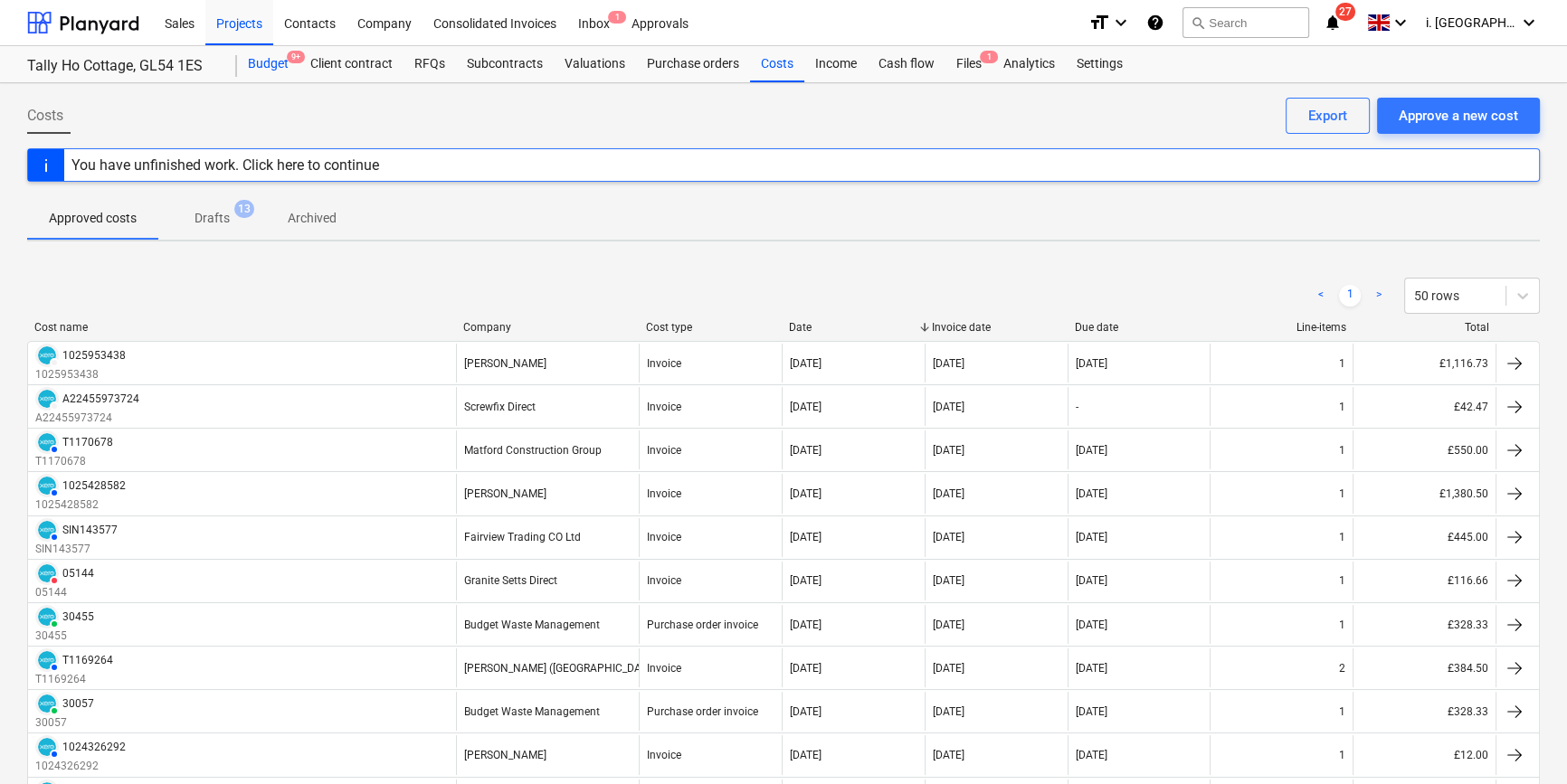 drag, startPoint x: 280, startPoint y: 63, endPoint x: 290, endPoint y: 66, distance: 10.440307 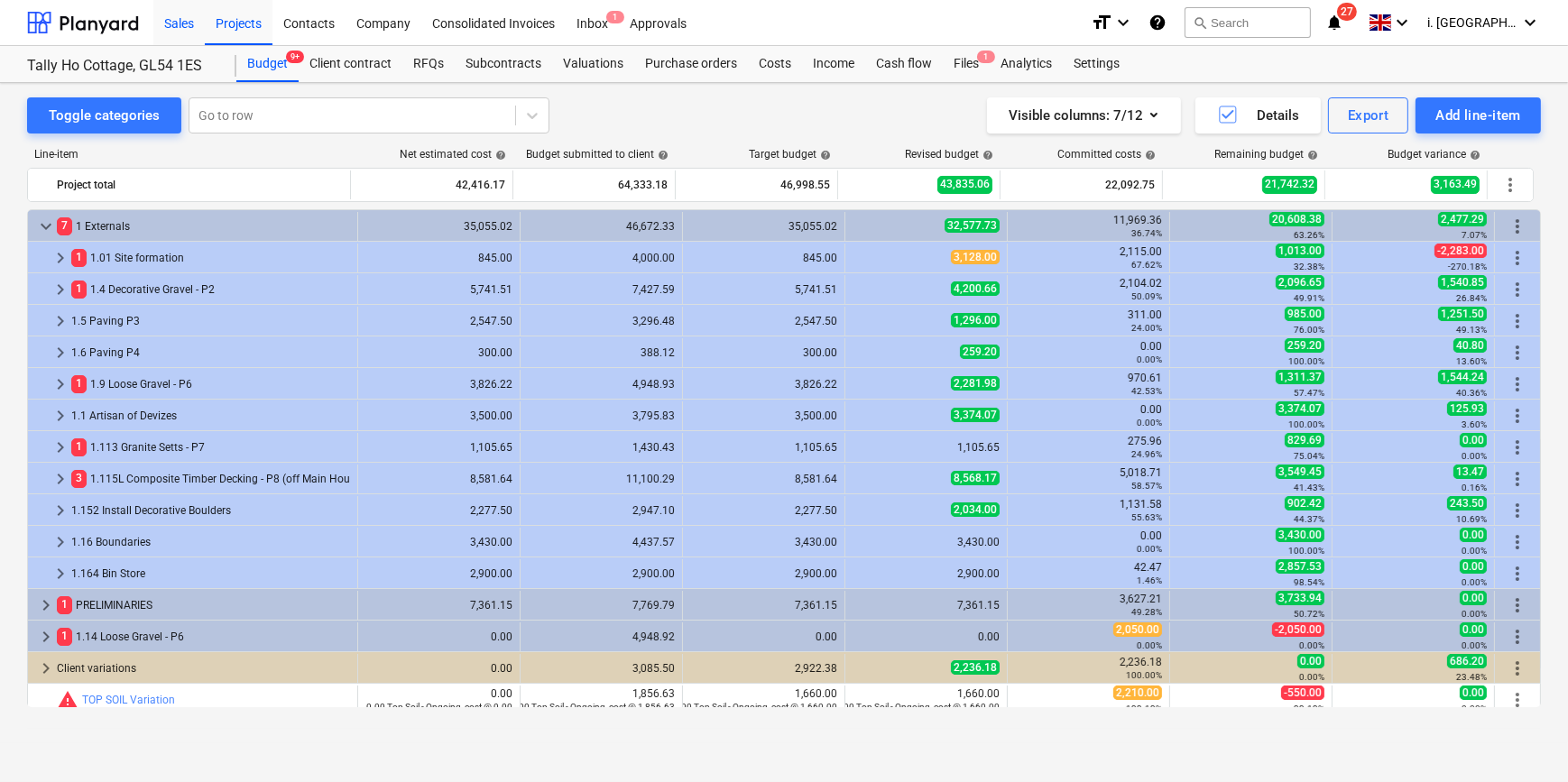 click on "Sales" at bounding box center [179, 22] 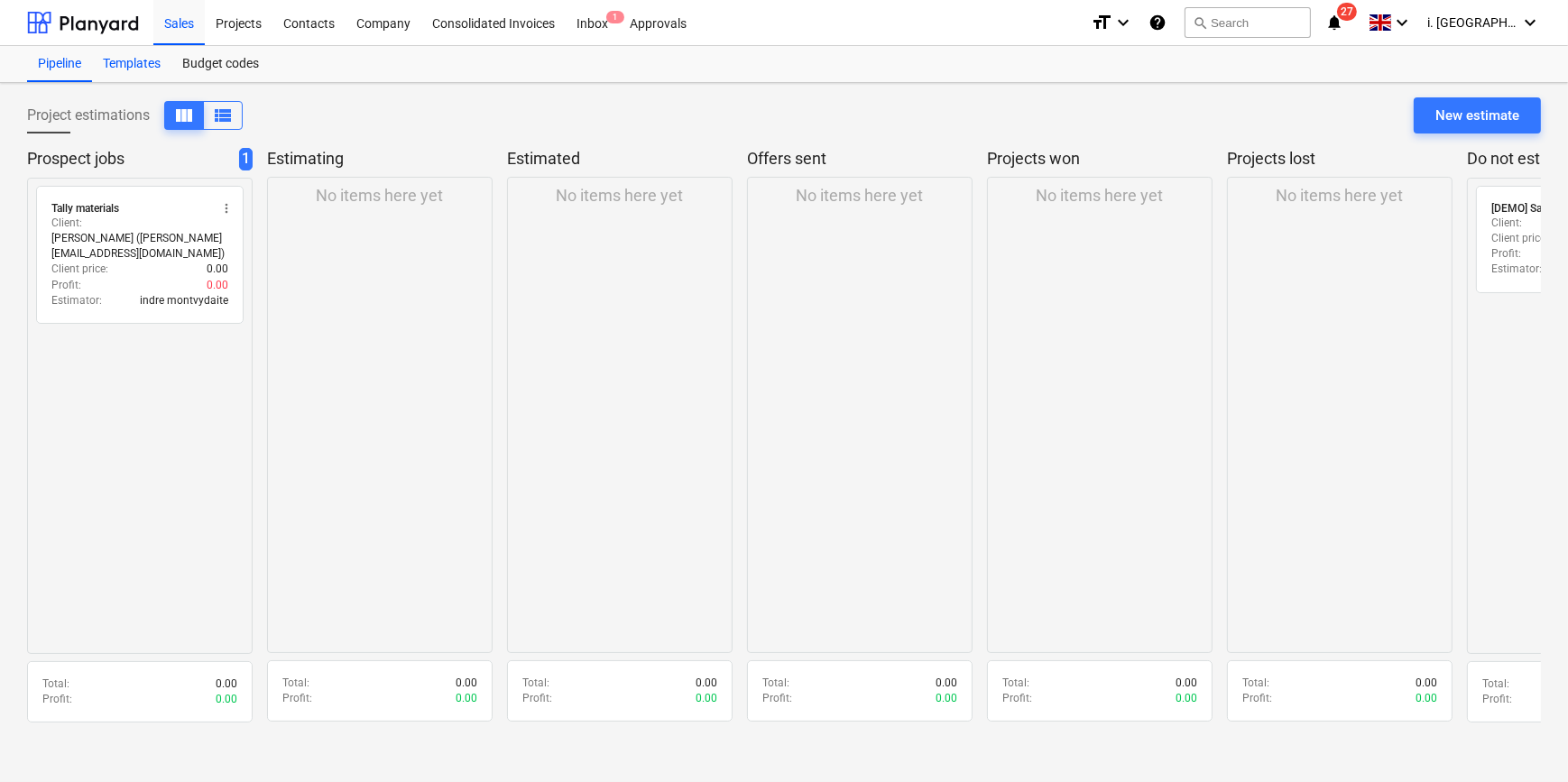 click on "Templates" at bounding box center (132, 64) 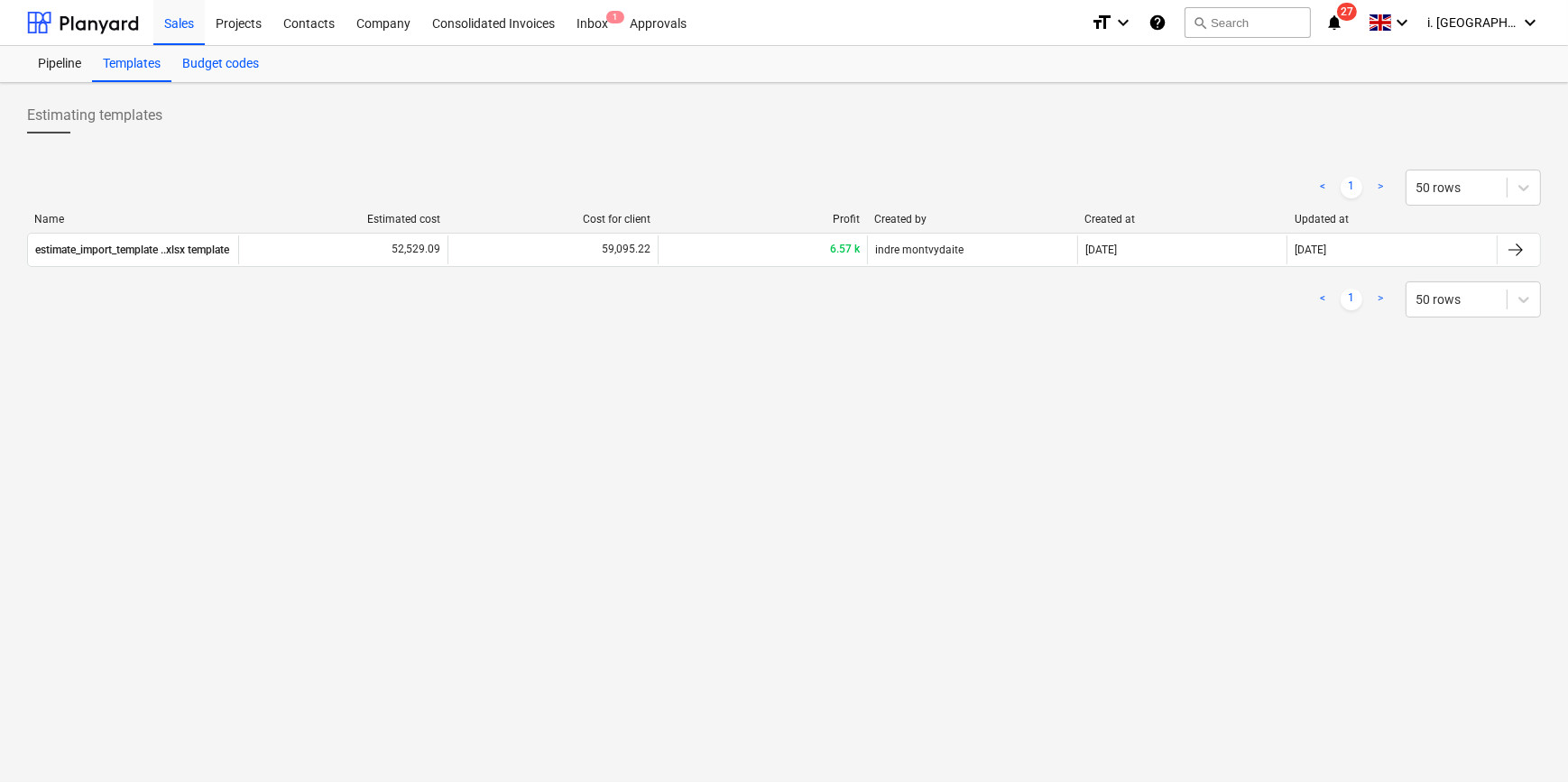 click on "Budget codes" at bounding box center [220, 64] 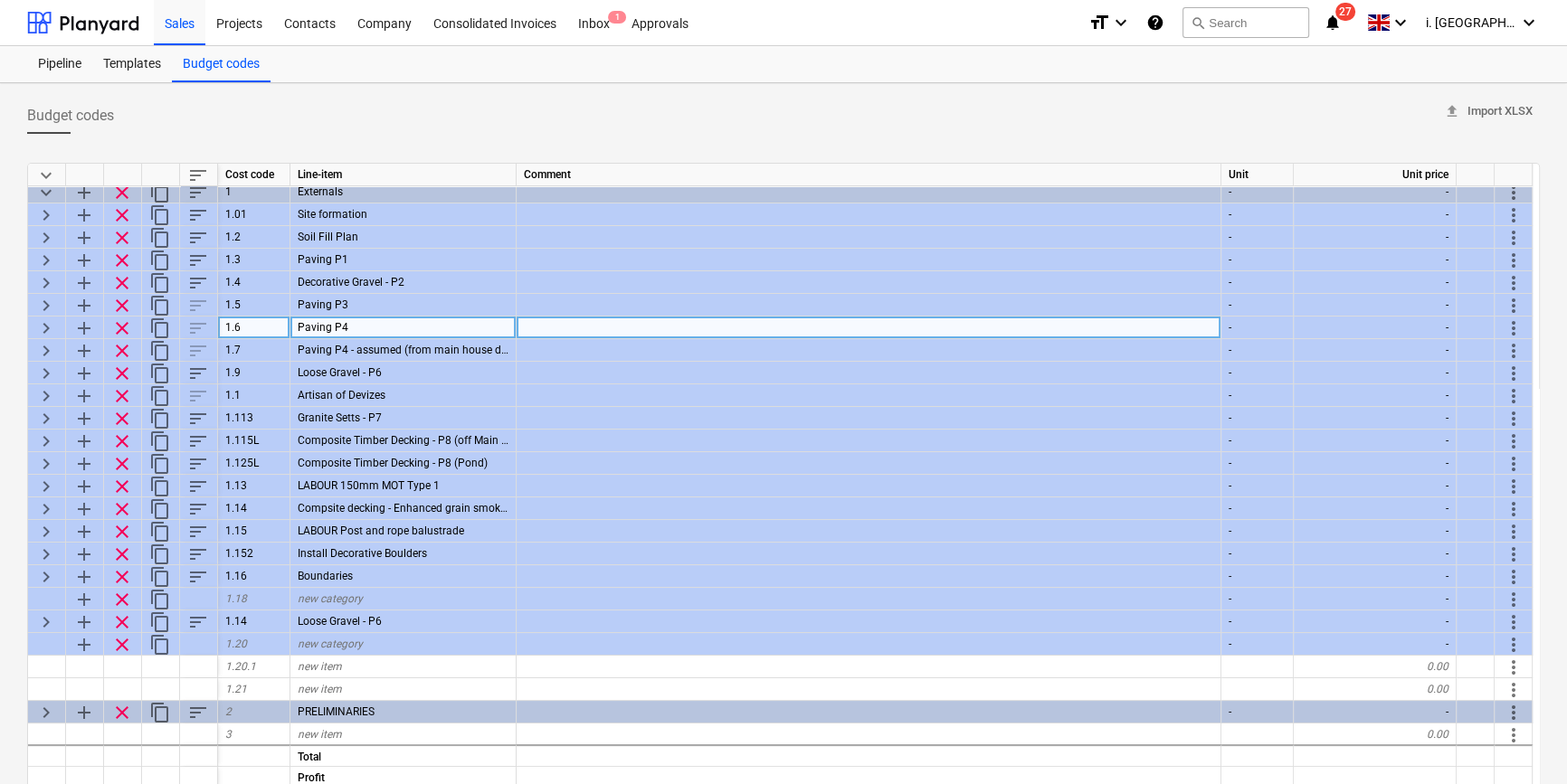 scroll, scrollTop: 7, scrollLeft: 0, axis: vertical 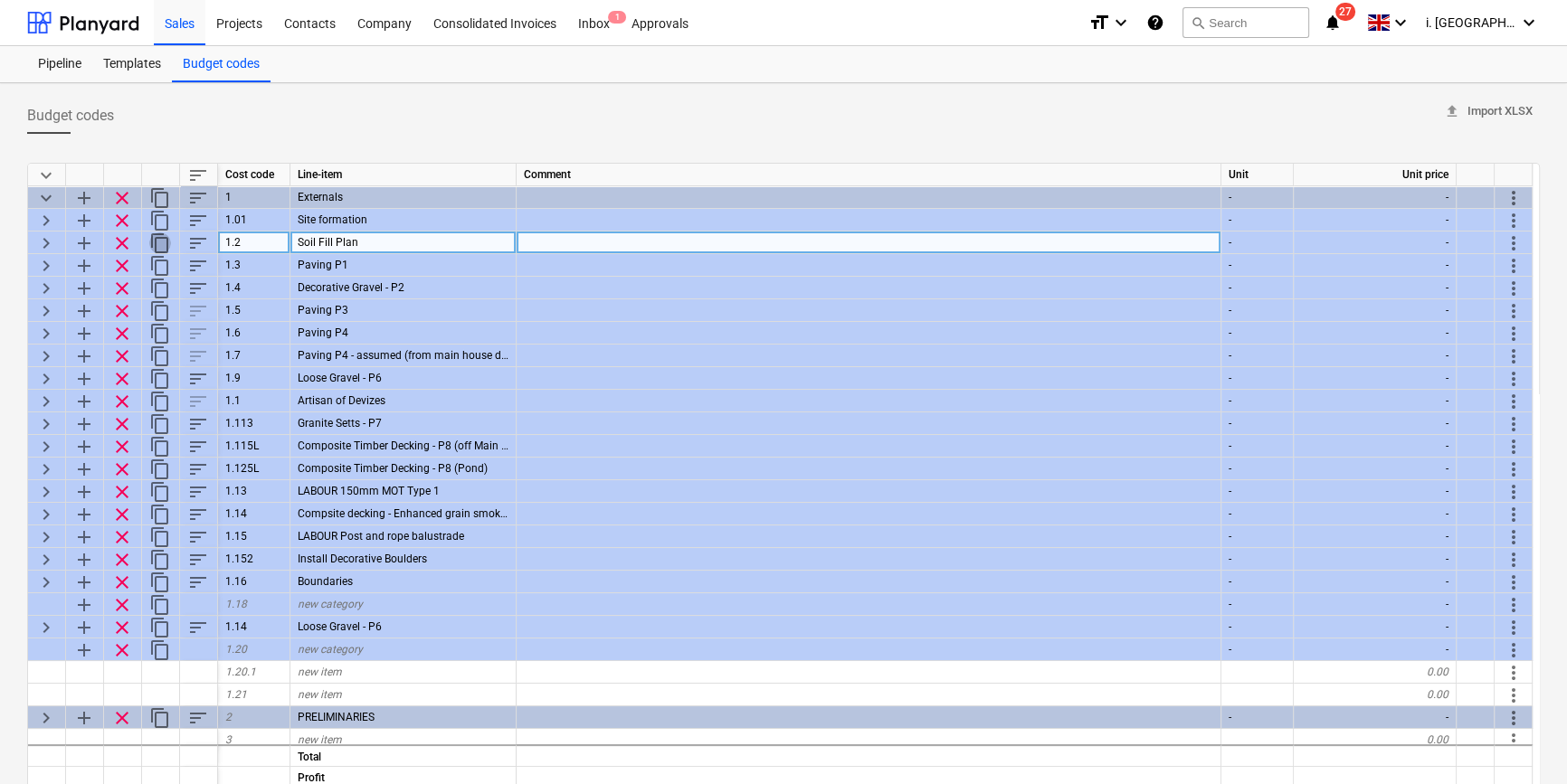 click on "content_copy" at bounding box center [160, 243] 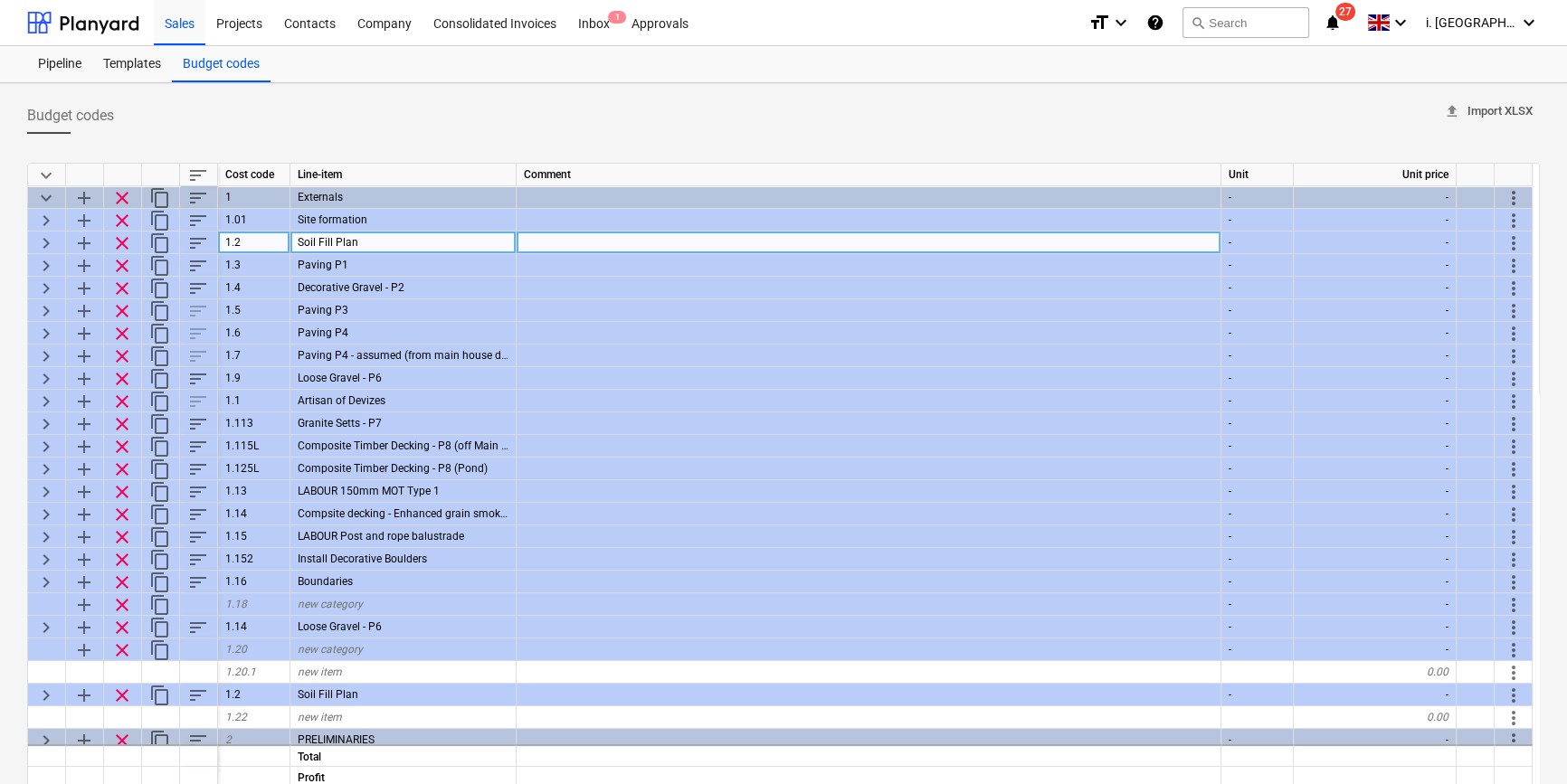 click on "upload Import XLSX" at bounding box center (1488, 111) 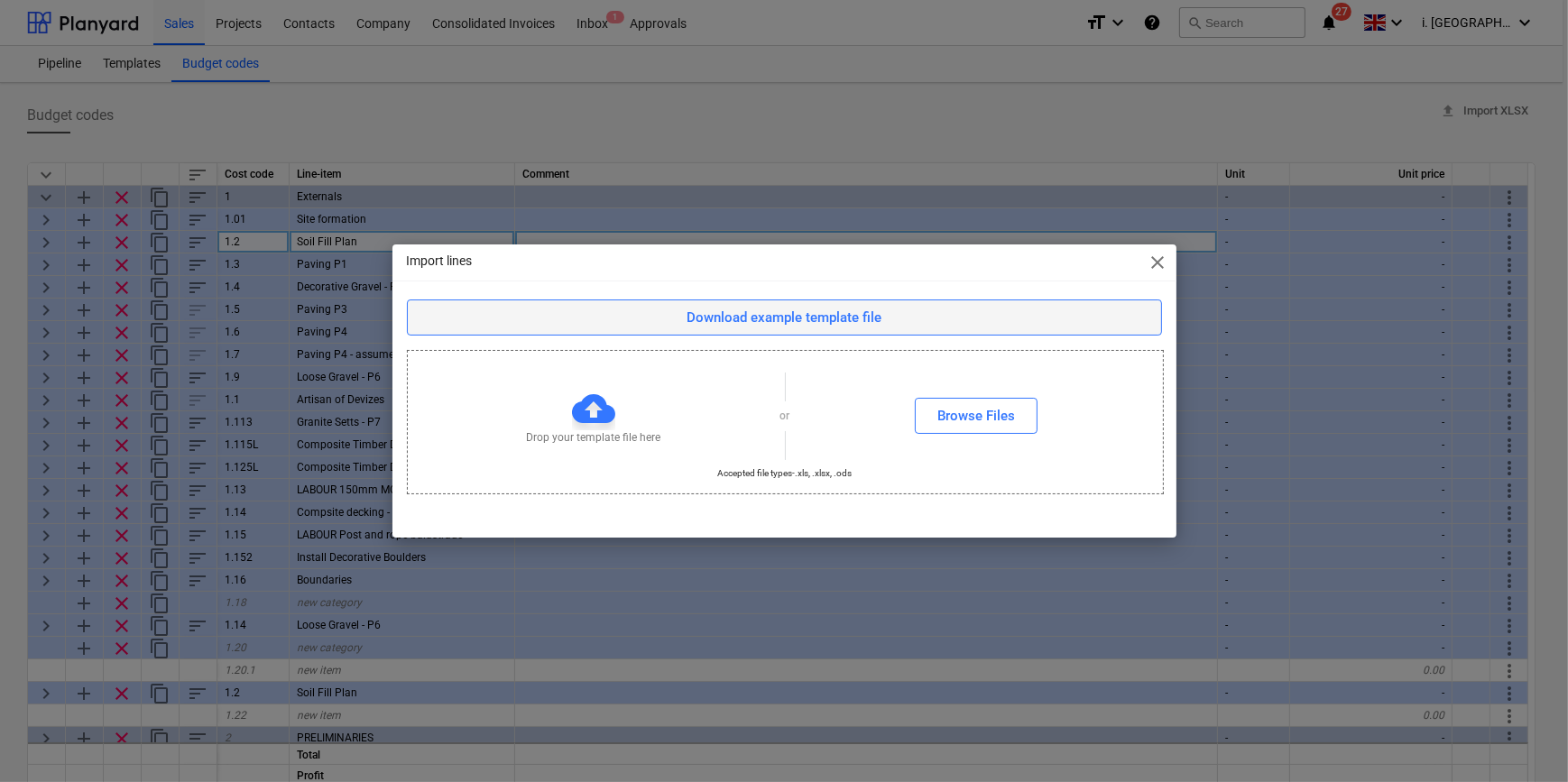 click on "Download example template file" at bounding box center (784, 317) 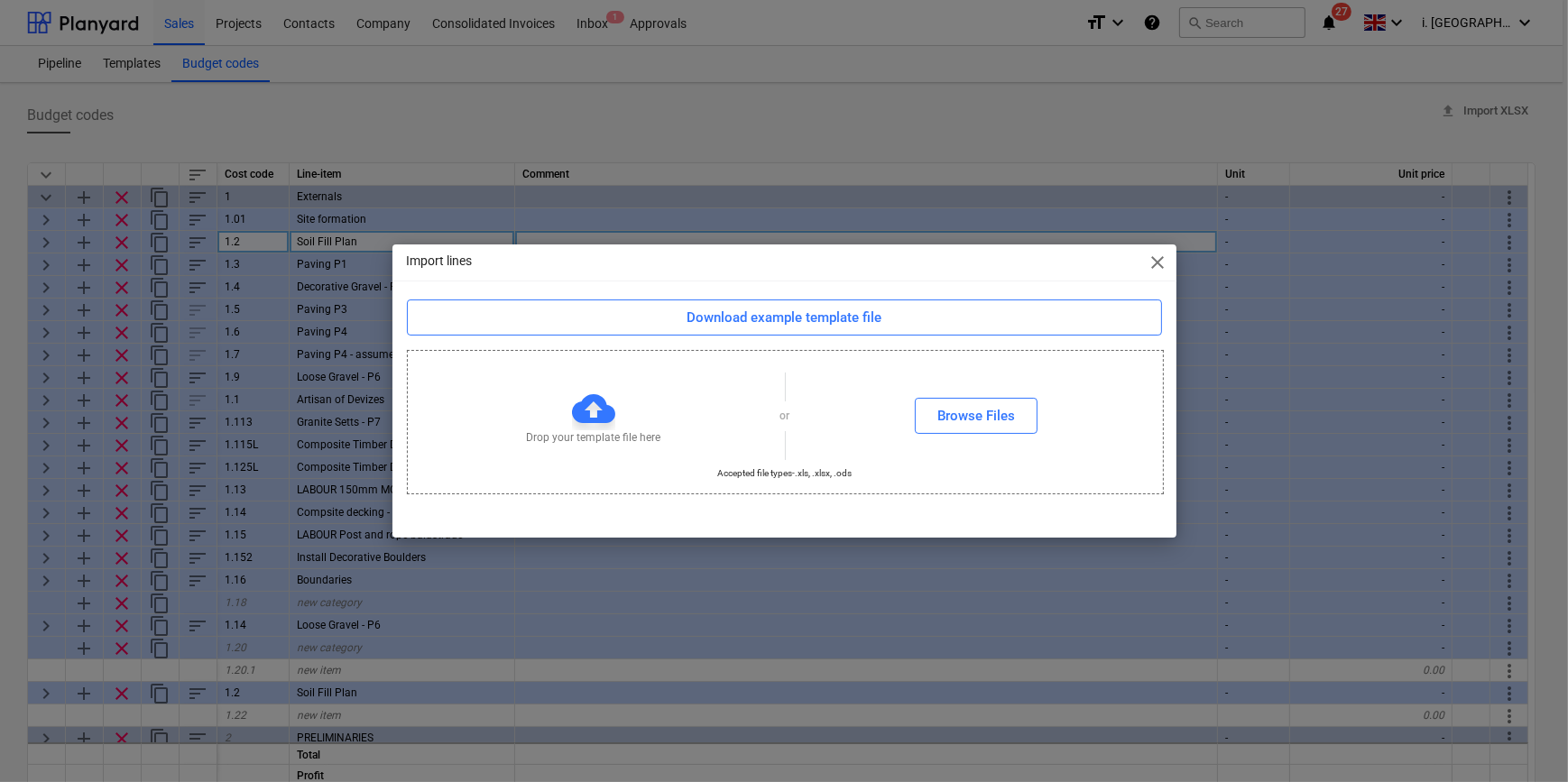 click on "Import lines close Download example template file Drop your template file here or Browse Files Accepted file types  -  .xls, .xlsx, .ods" at bounding box center [784, 391] 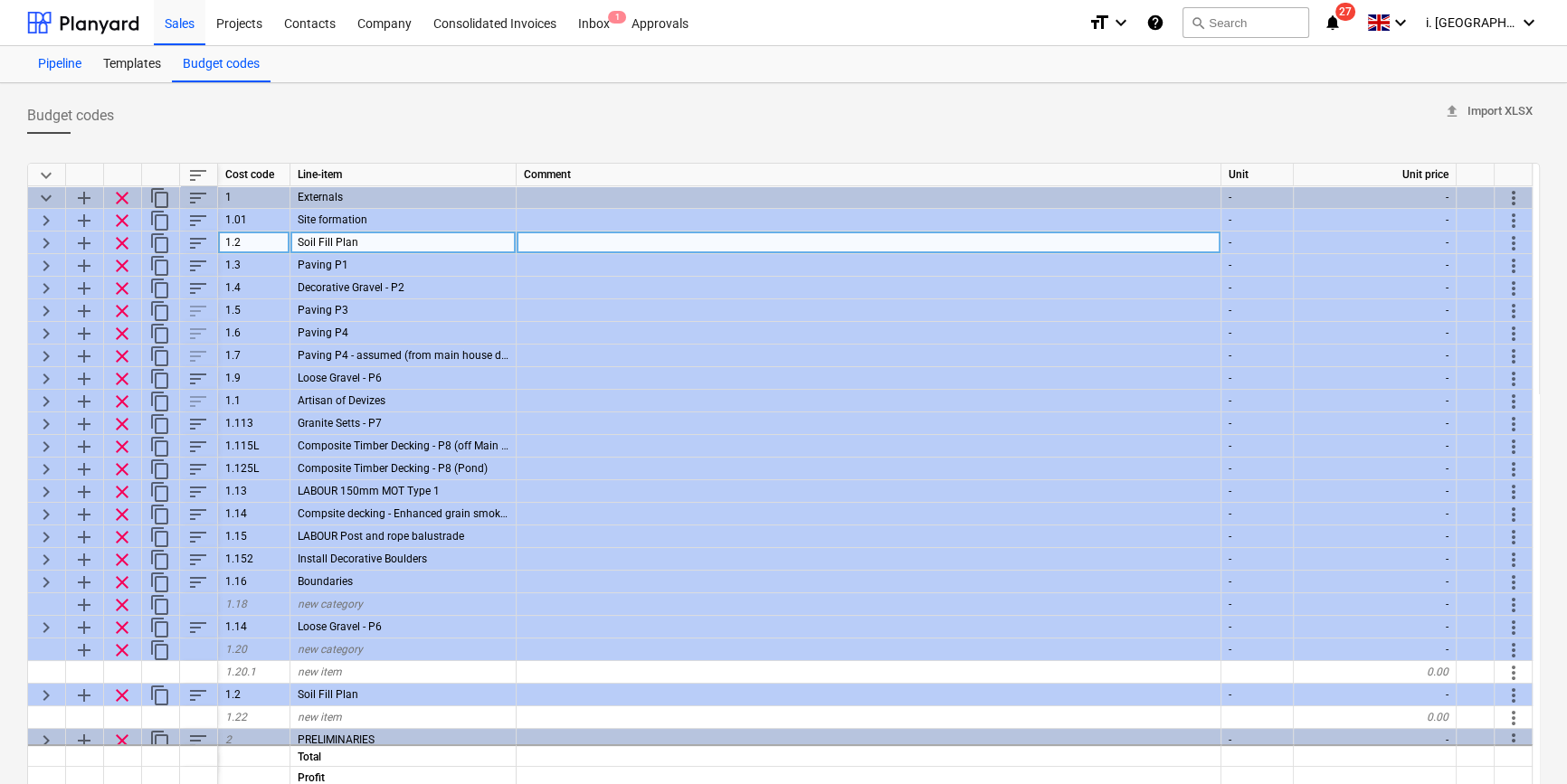 click on "Pipeline" at bounding box center (60, 64) 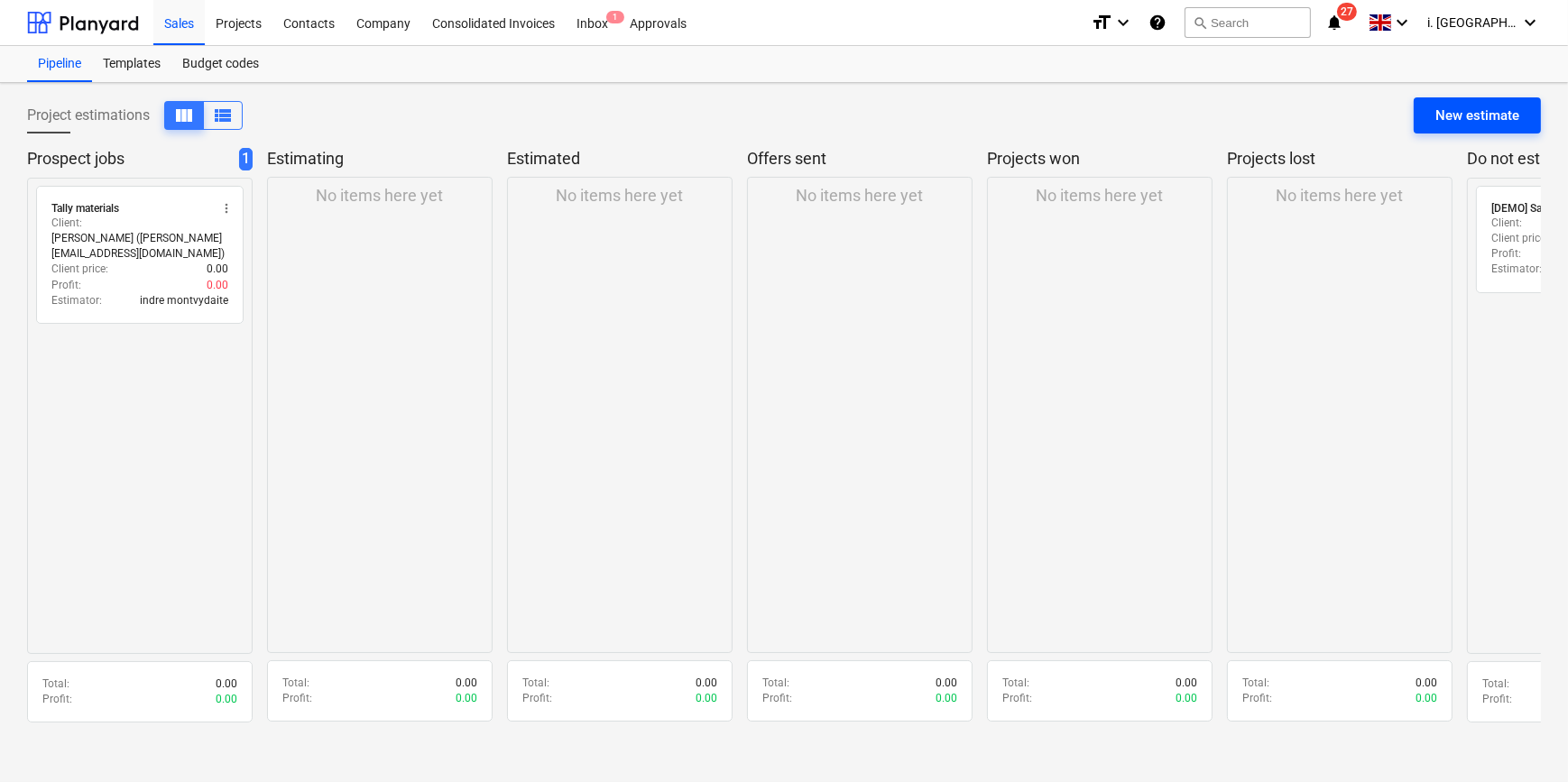 click on "New estimate" at bounding box center (1477, 115) 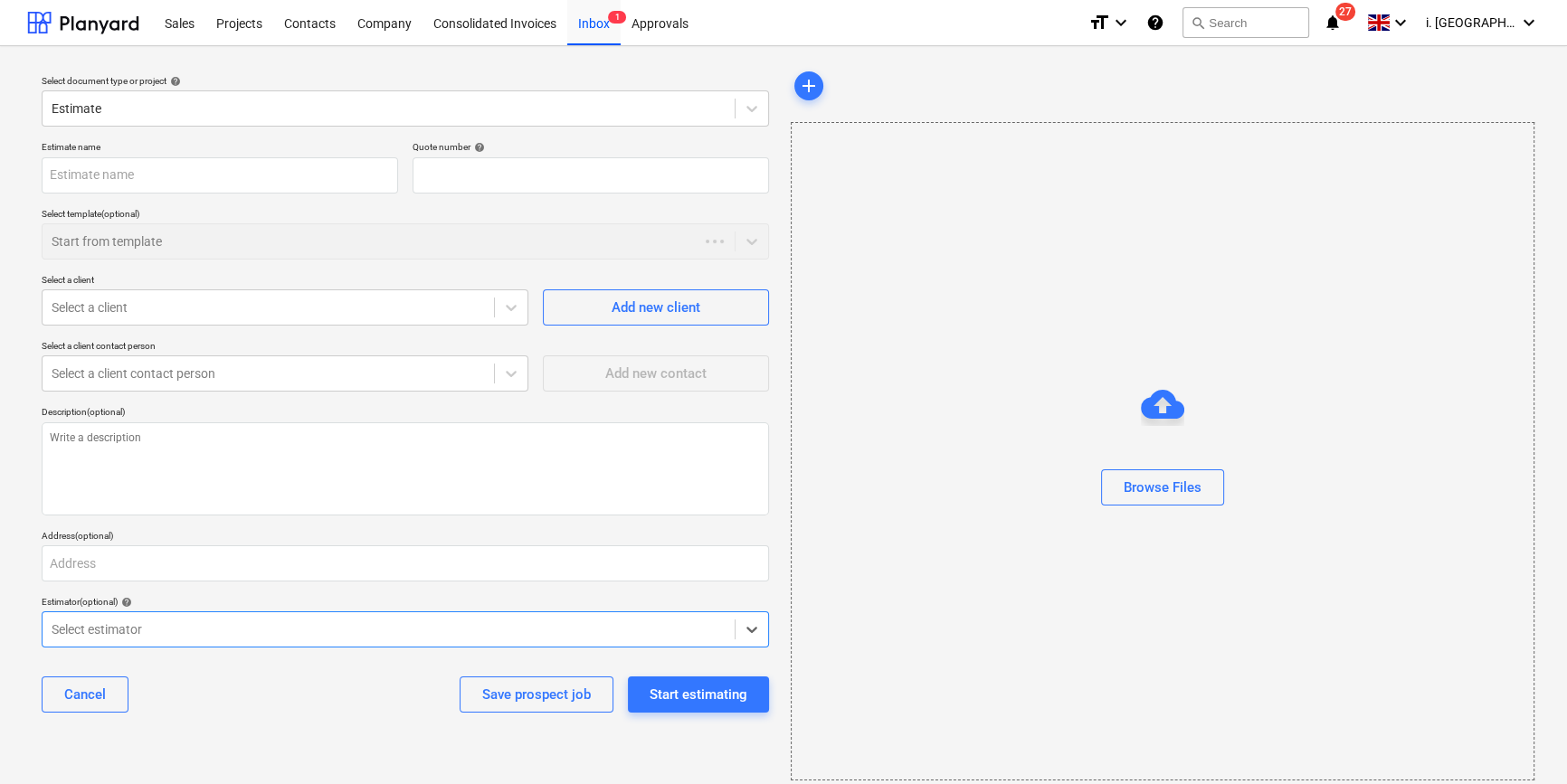 type on "x" 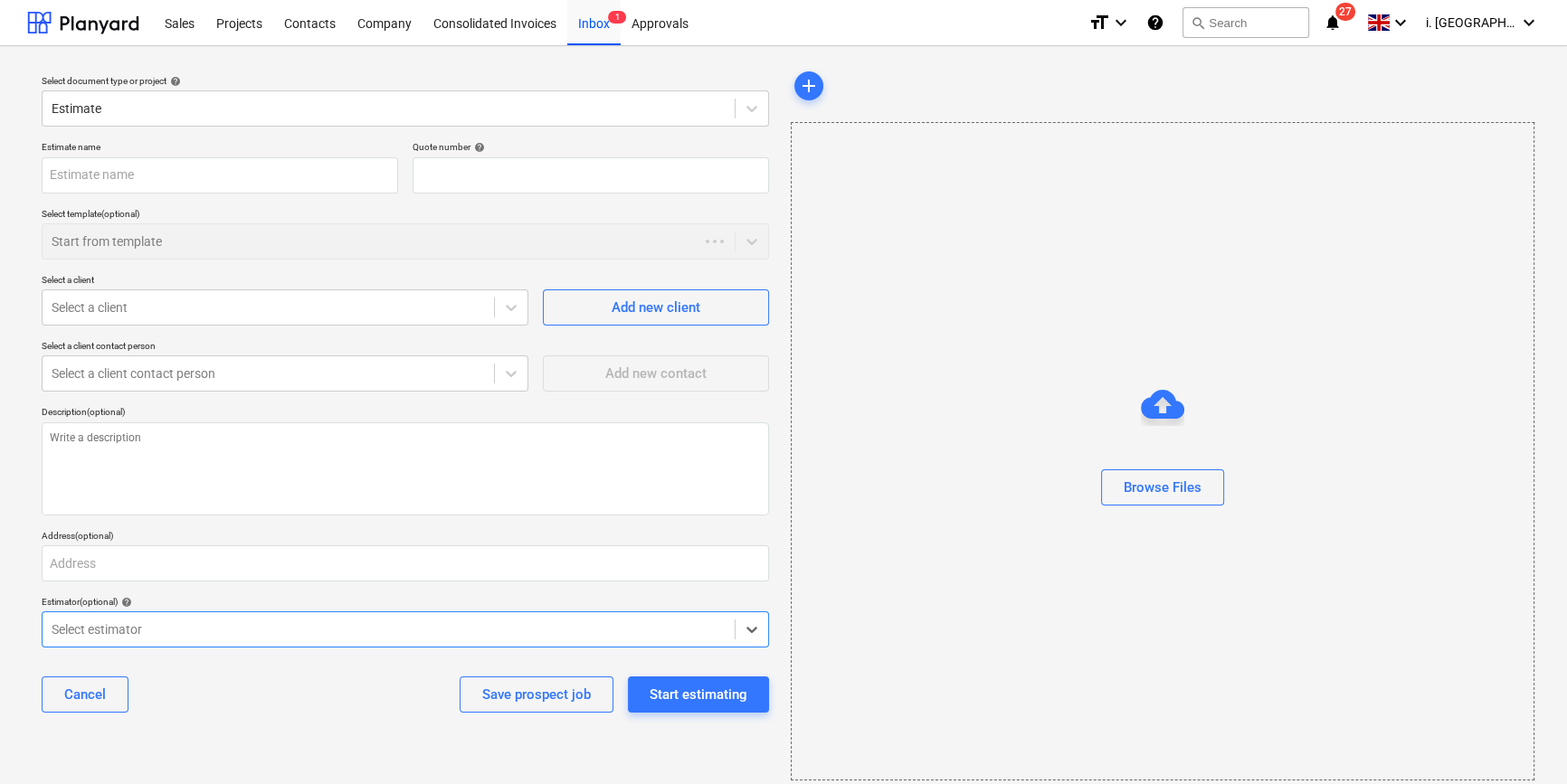 type on "QU-0043" 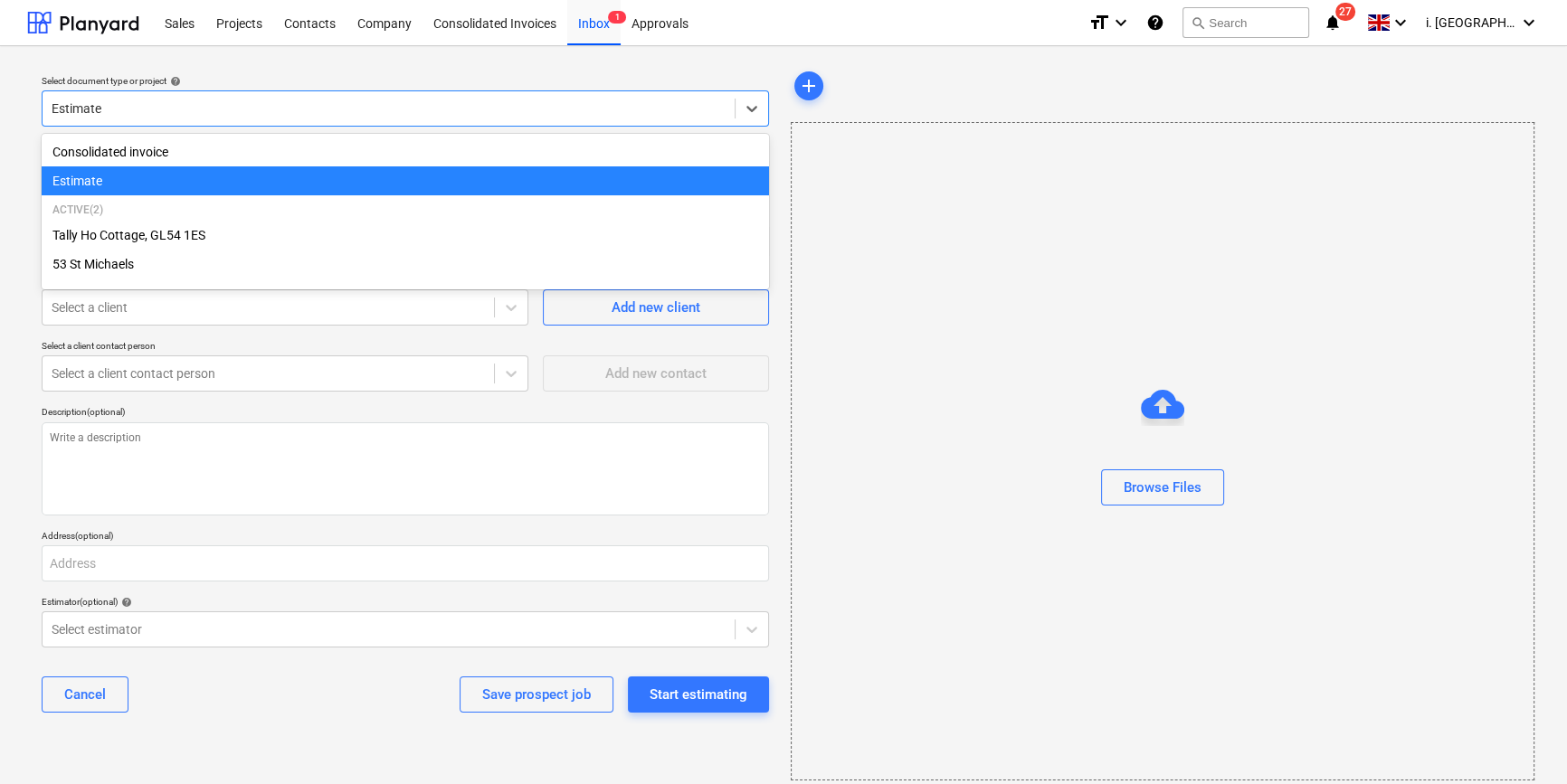 click at bounding box center (388, 109) 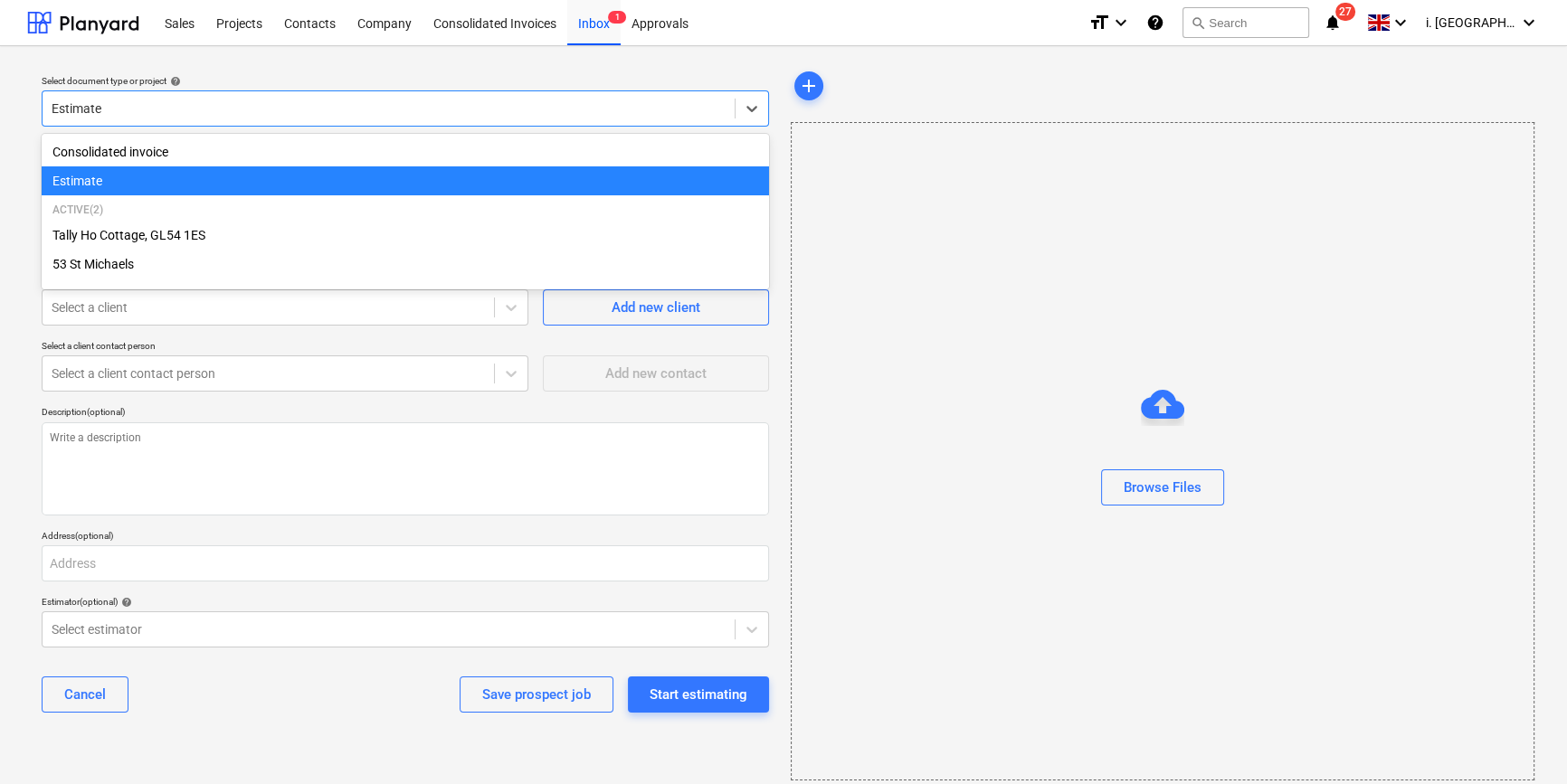 click on "Estimate" at bounding box center (405, 181) 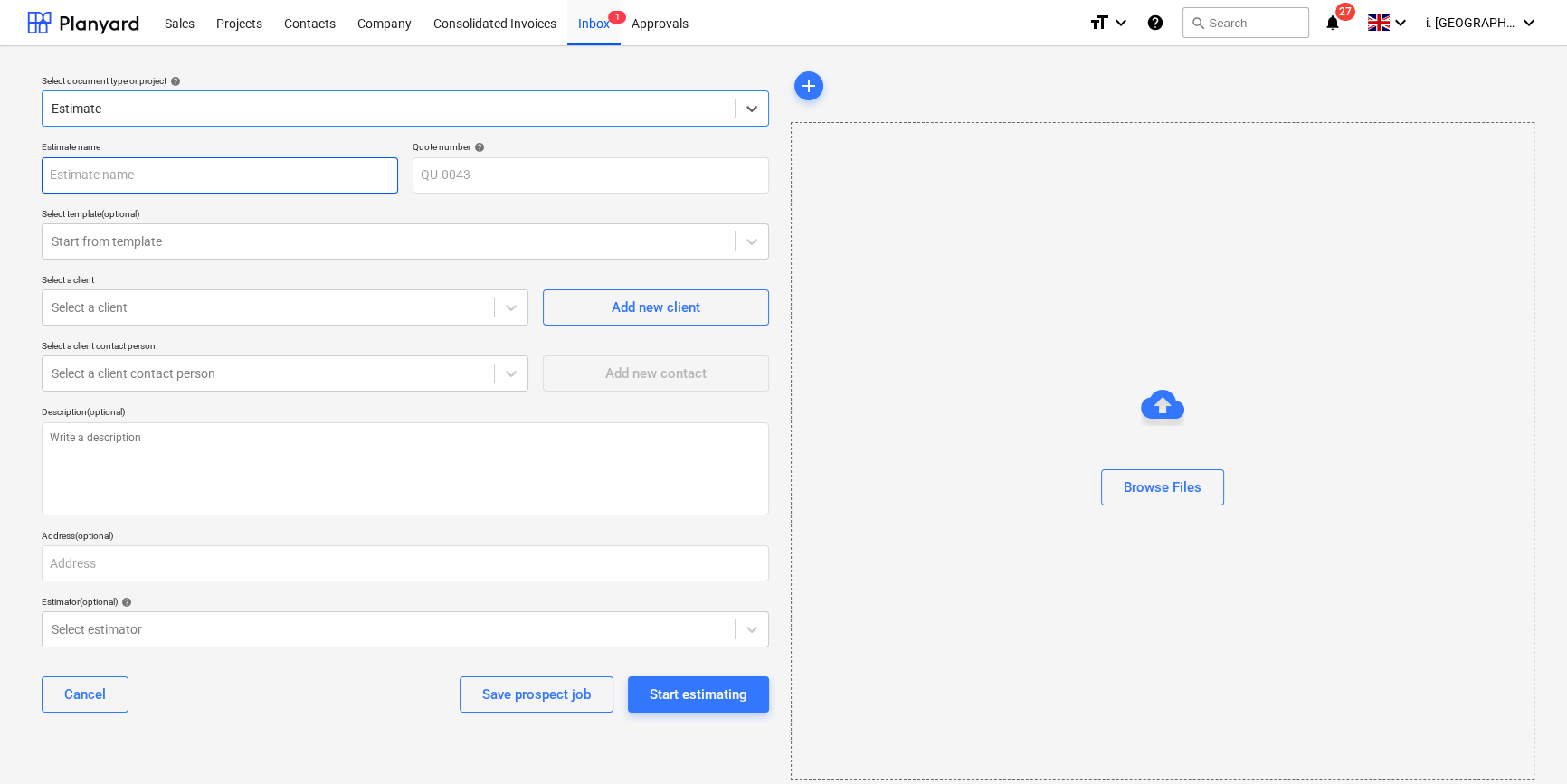 click at bounding box center [220, 175] 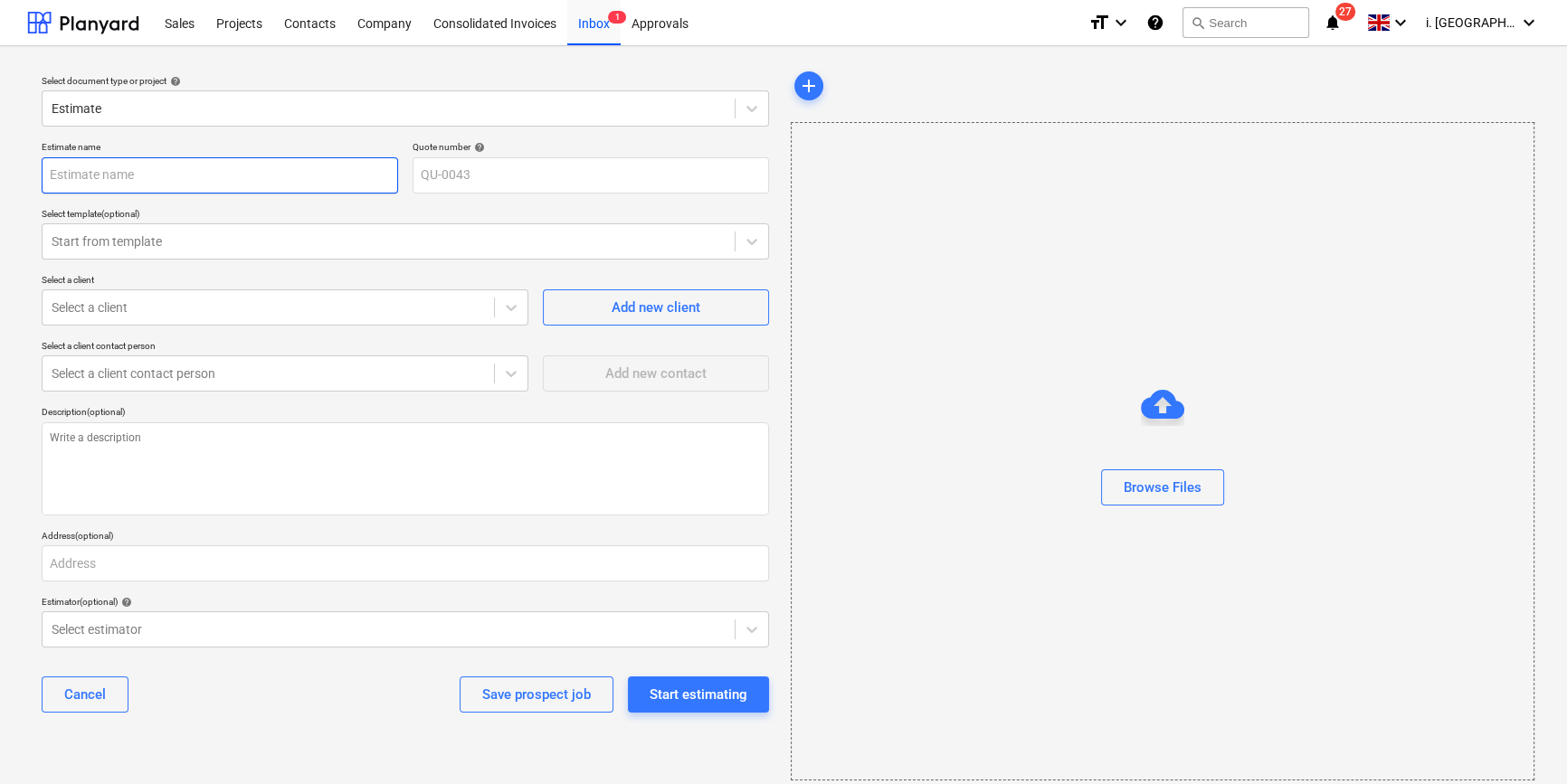 type on "x" 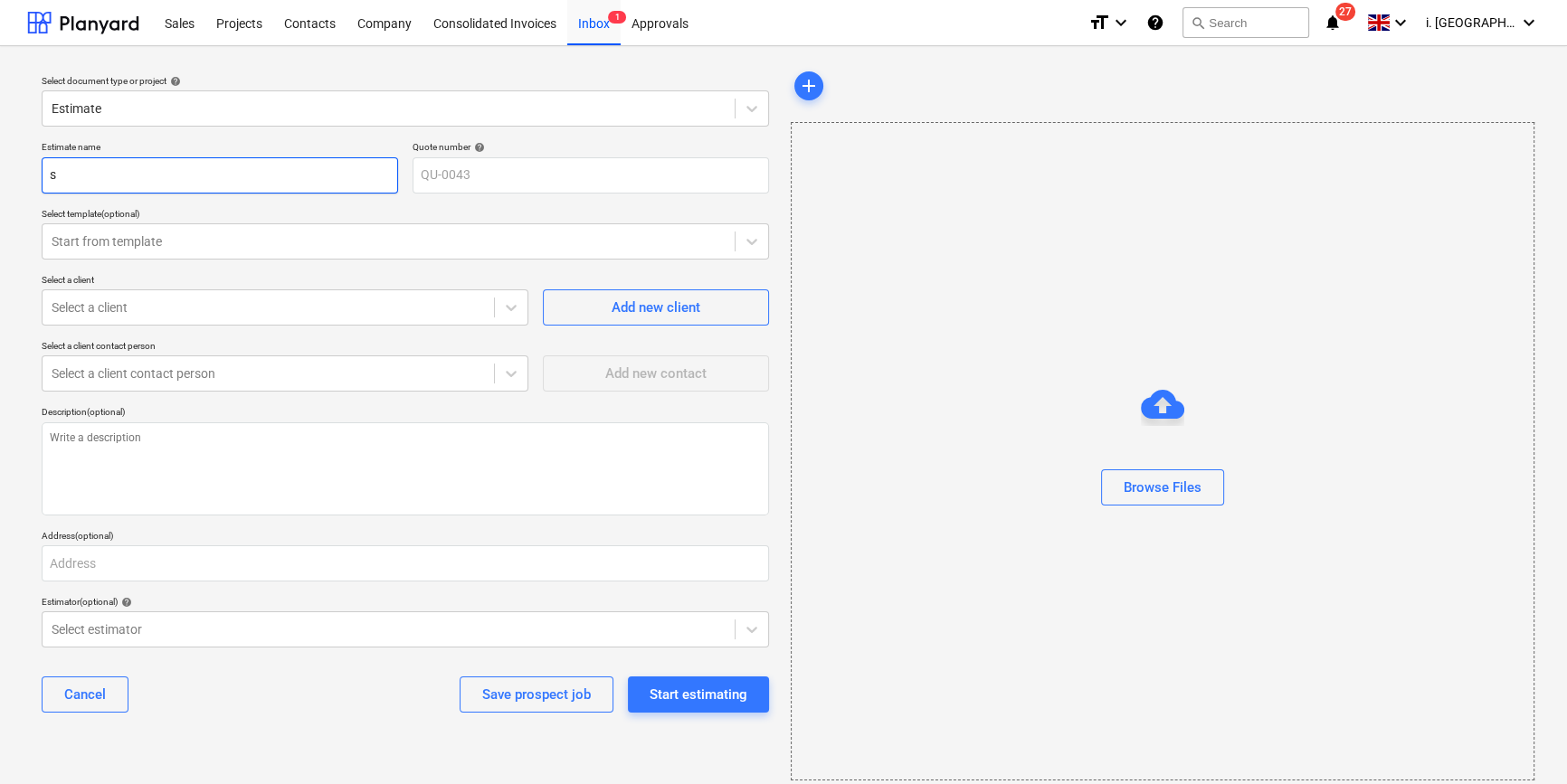type on "x" 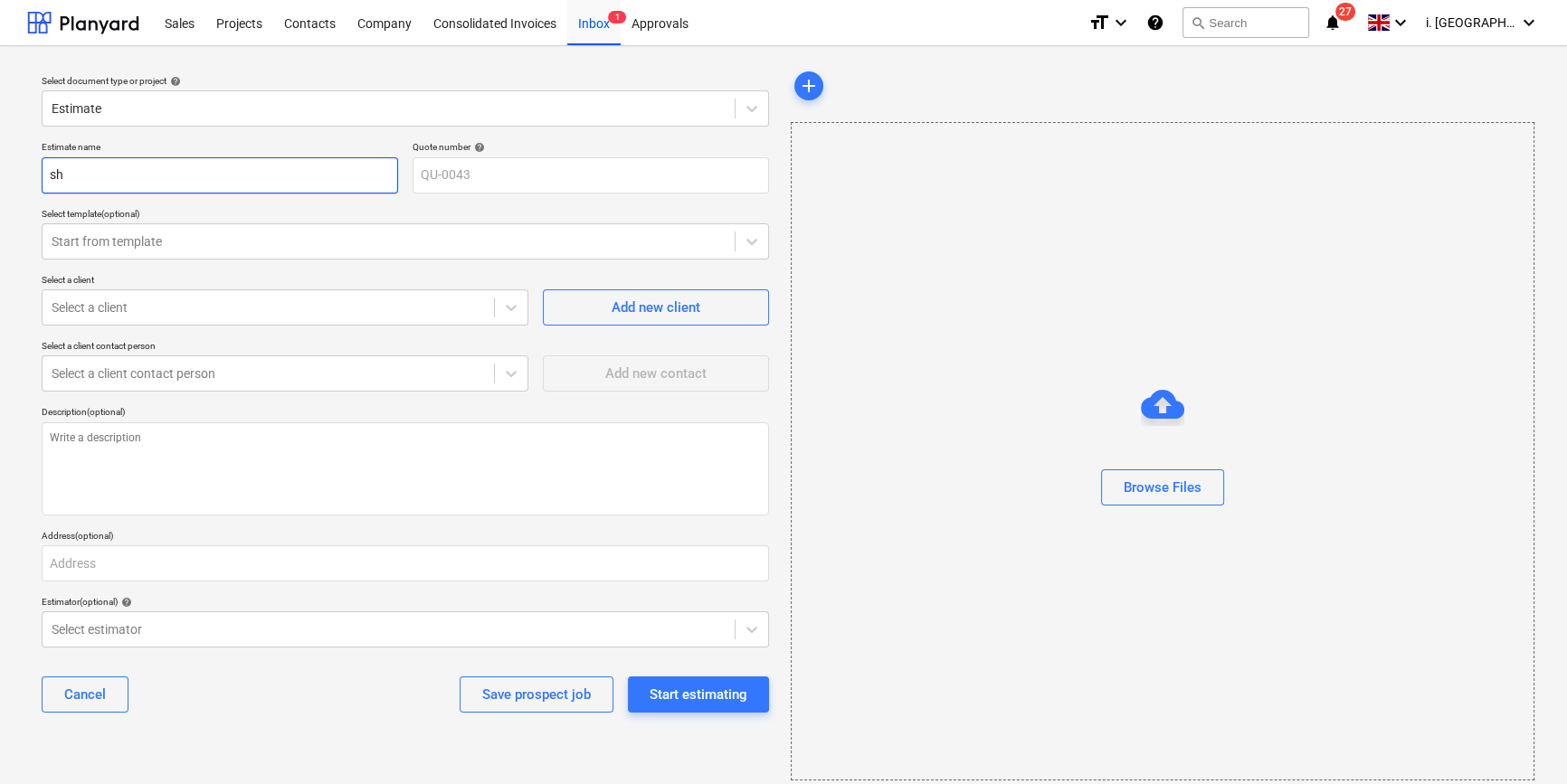 type on "x" 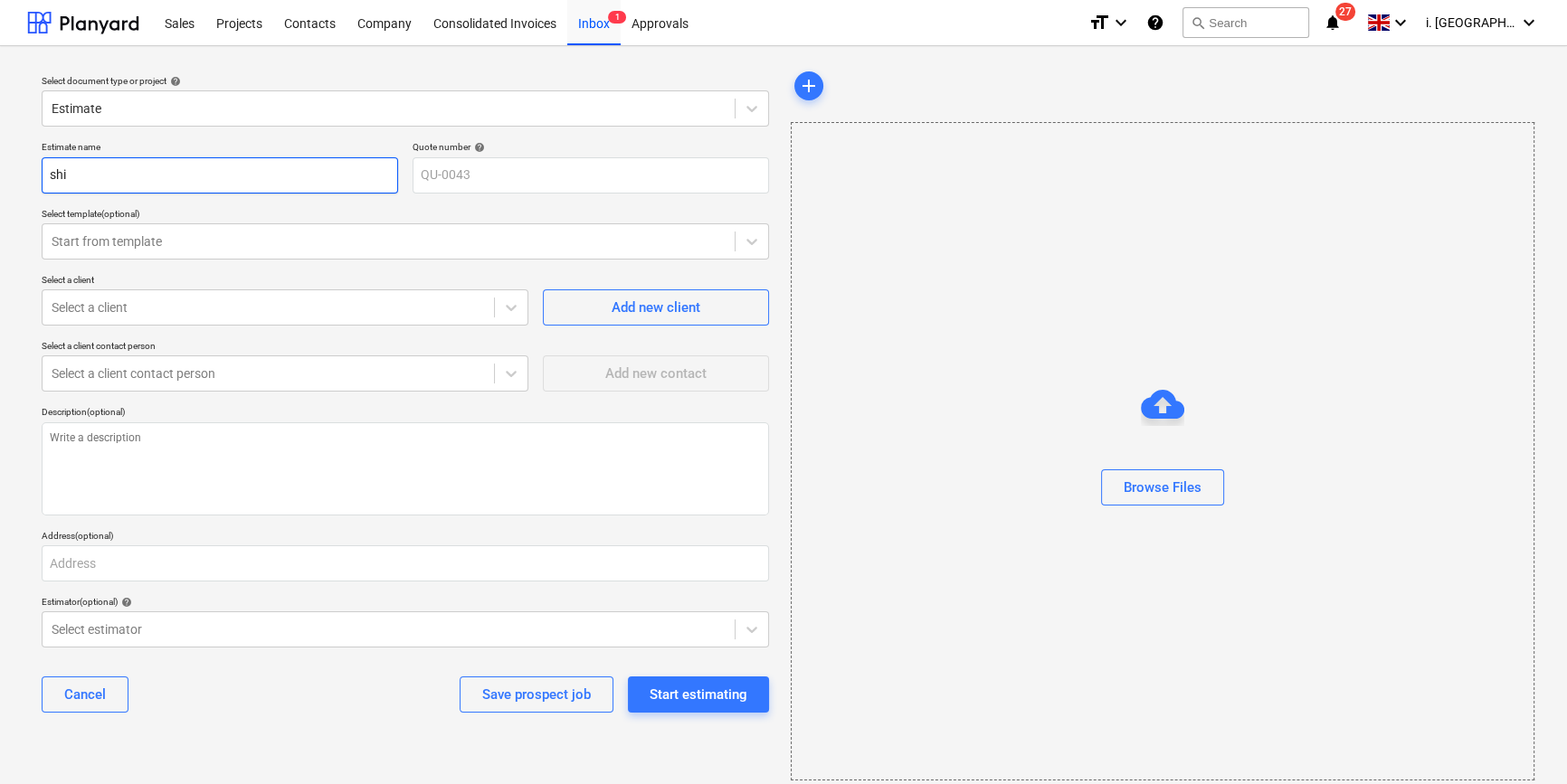 type on "x" 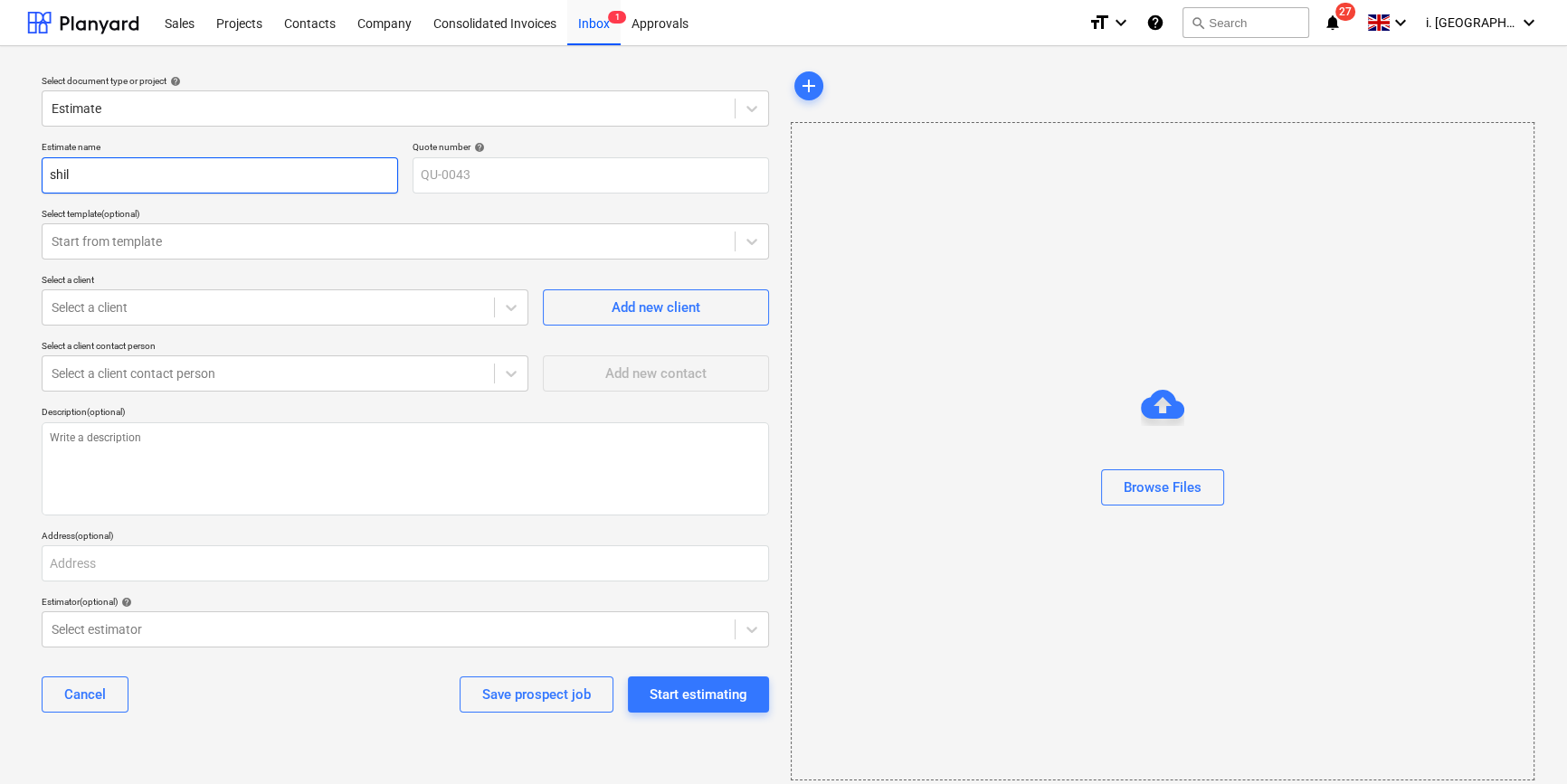 type on "x" 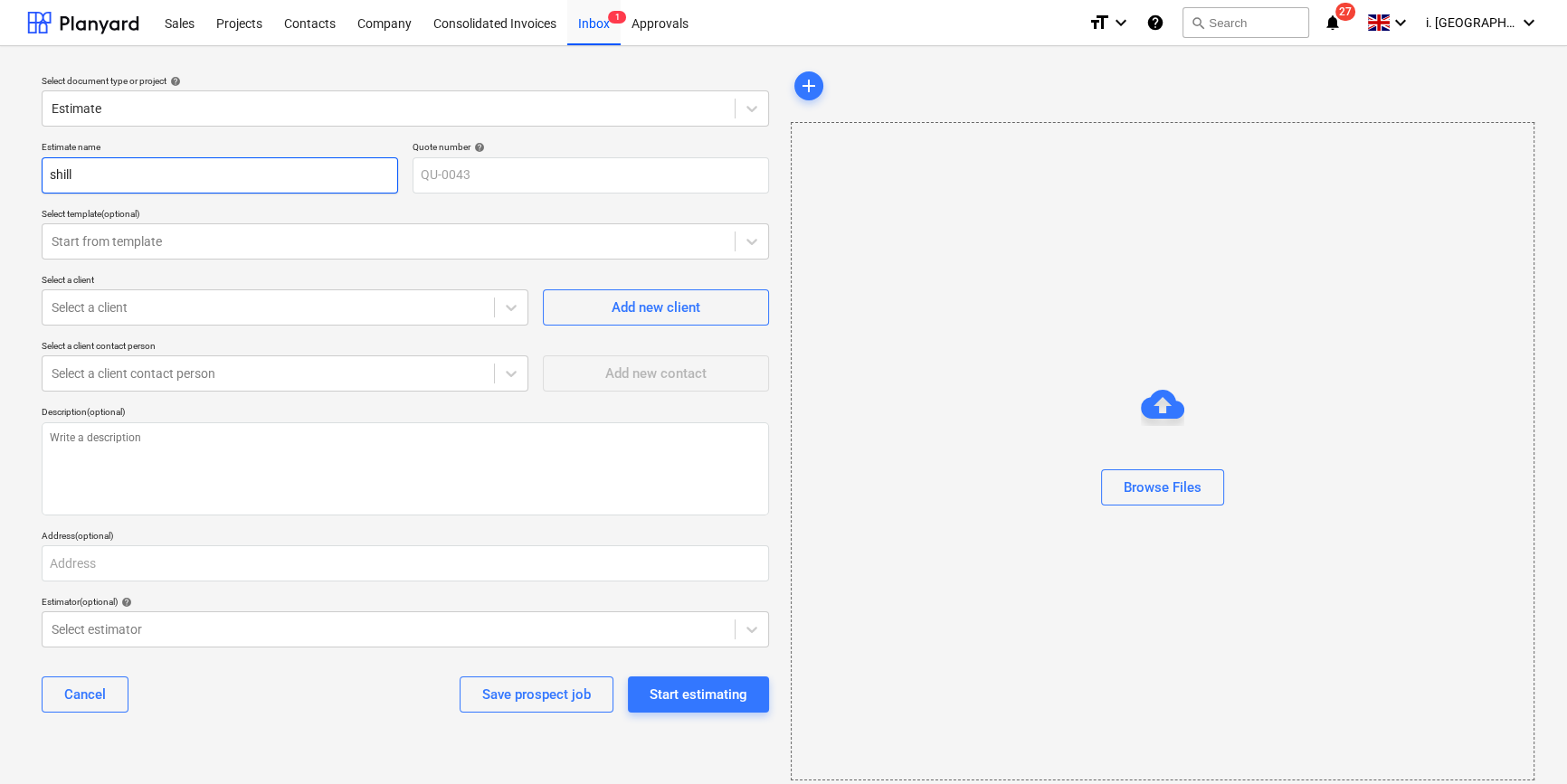 type on "shill" 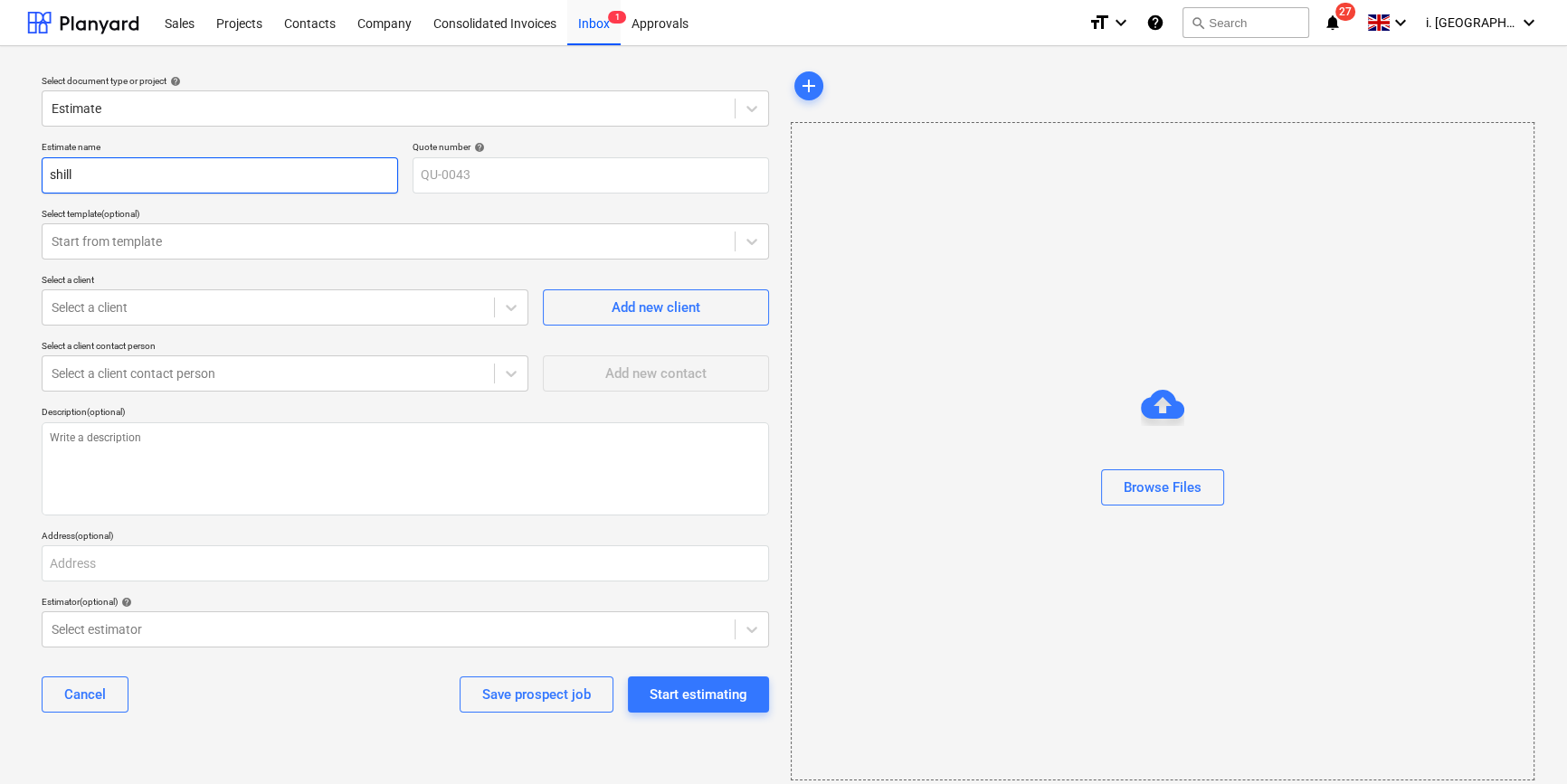 drag, startPoint x: 129, startPoint y: 174, endPoint x: -60, endPoint y: 145, distance: 191.21192 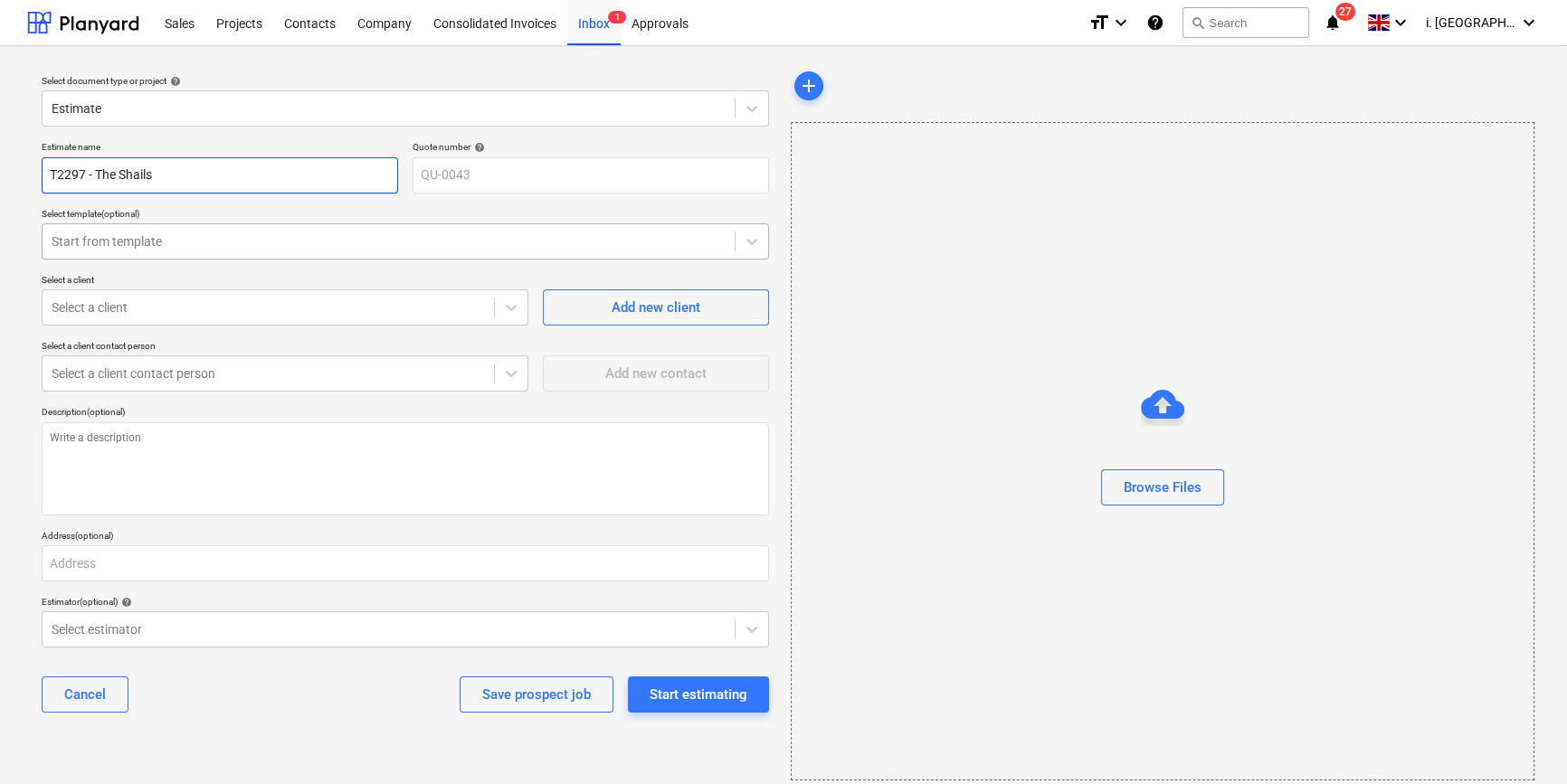 type on "T2297 - The Shails" 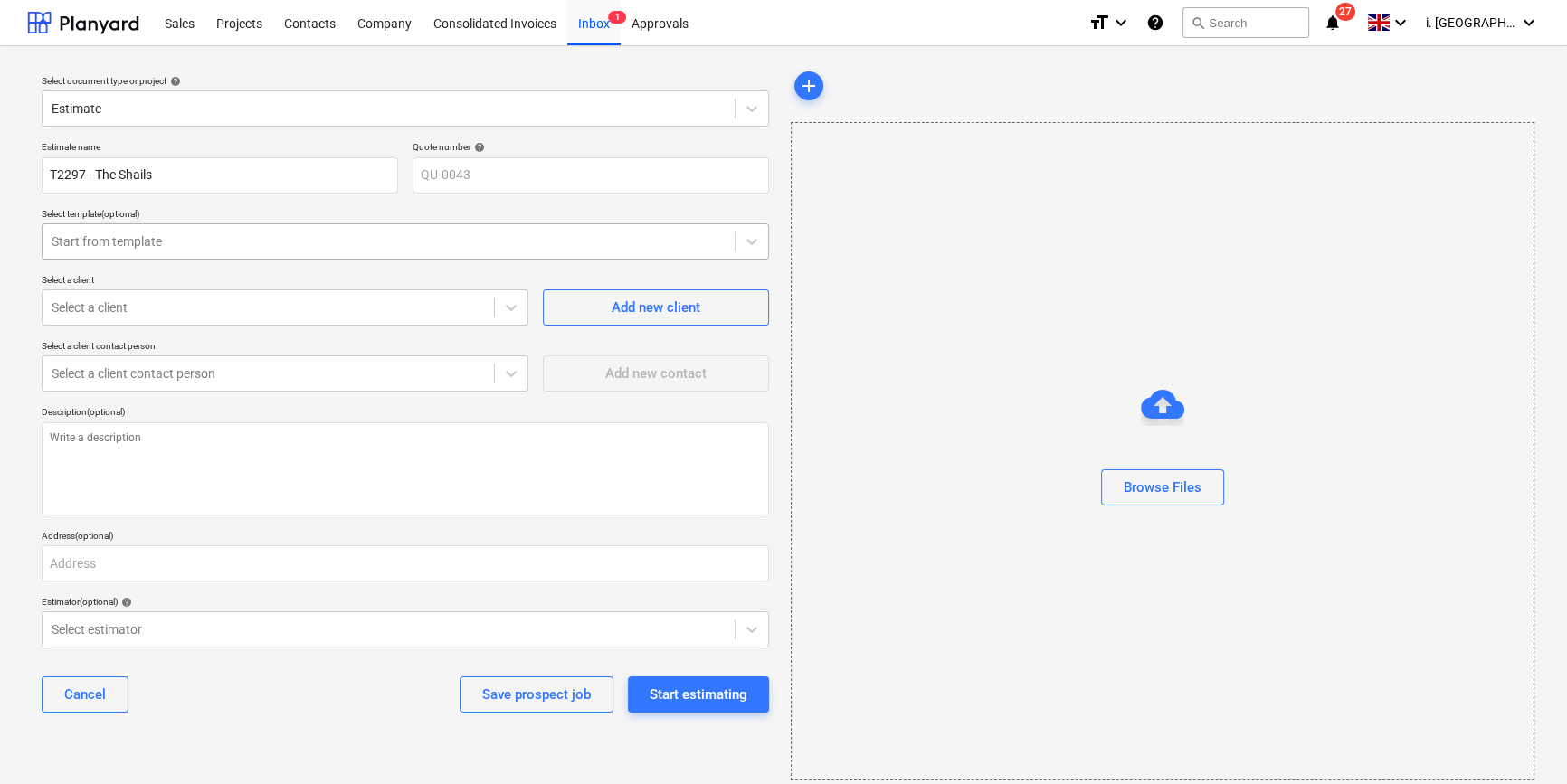 click at bounding box center [388, 241] 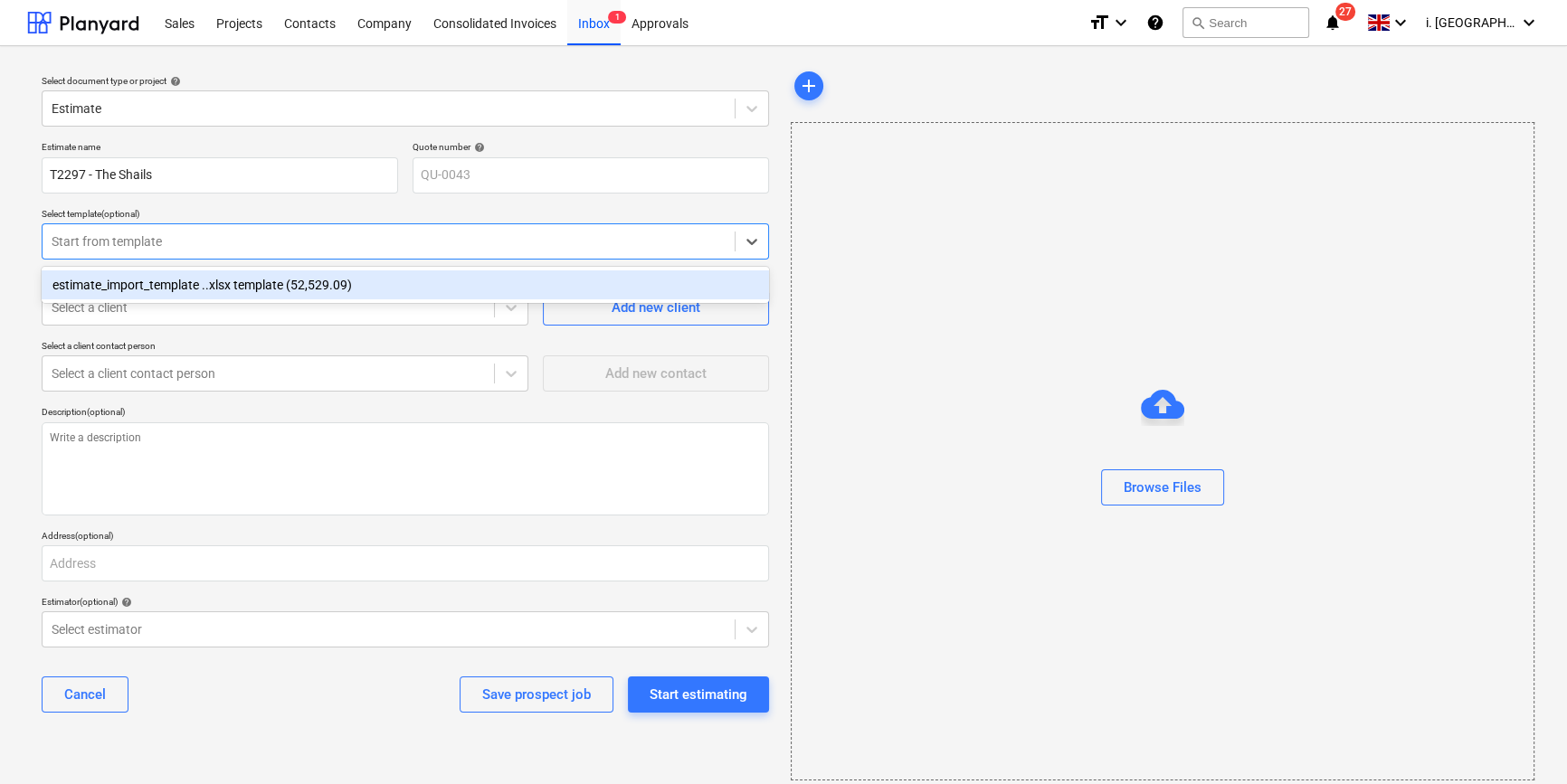 click at bounding box center (388, 241) 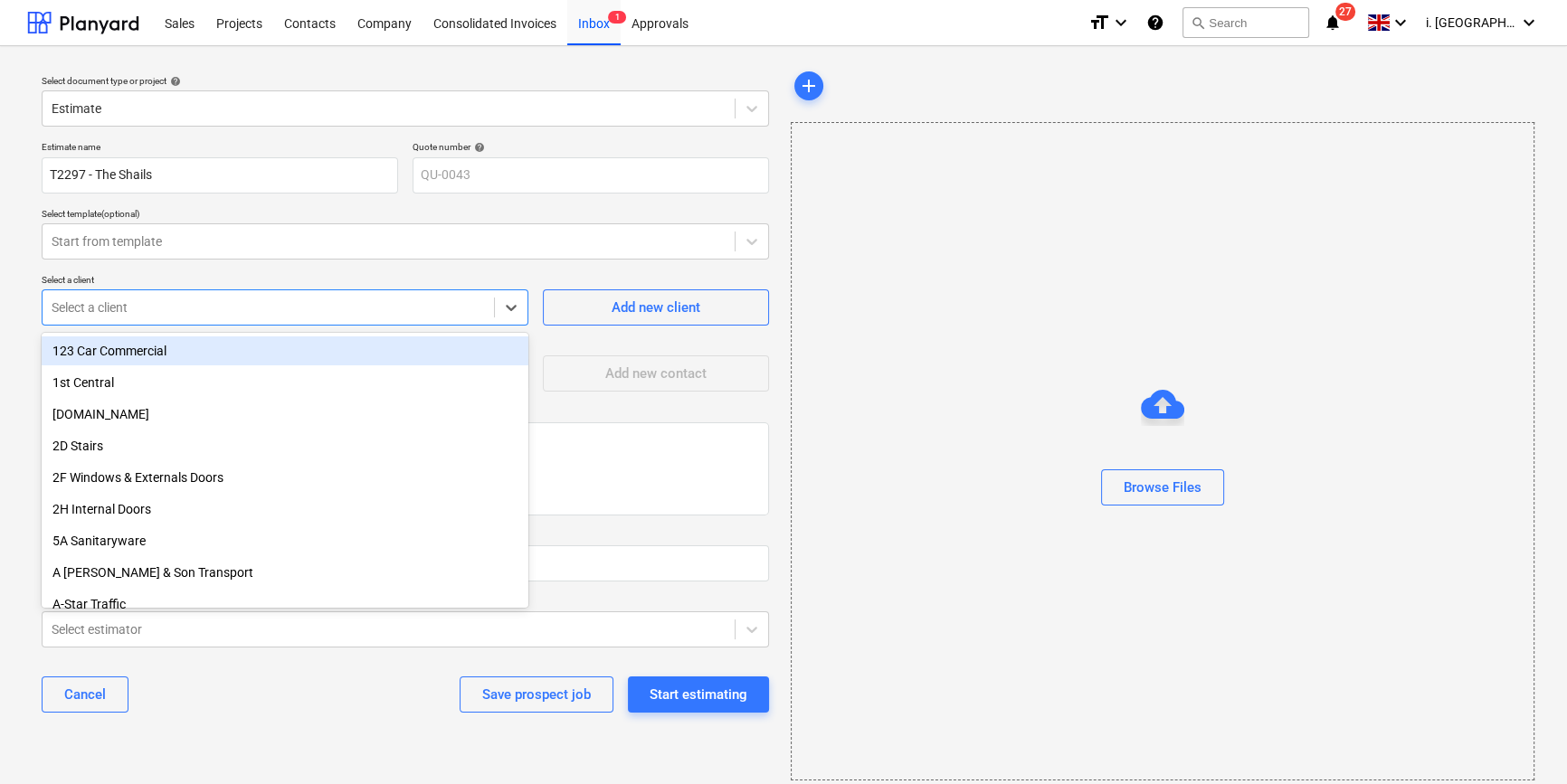 click at bounding box center (268, 307) 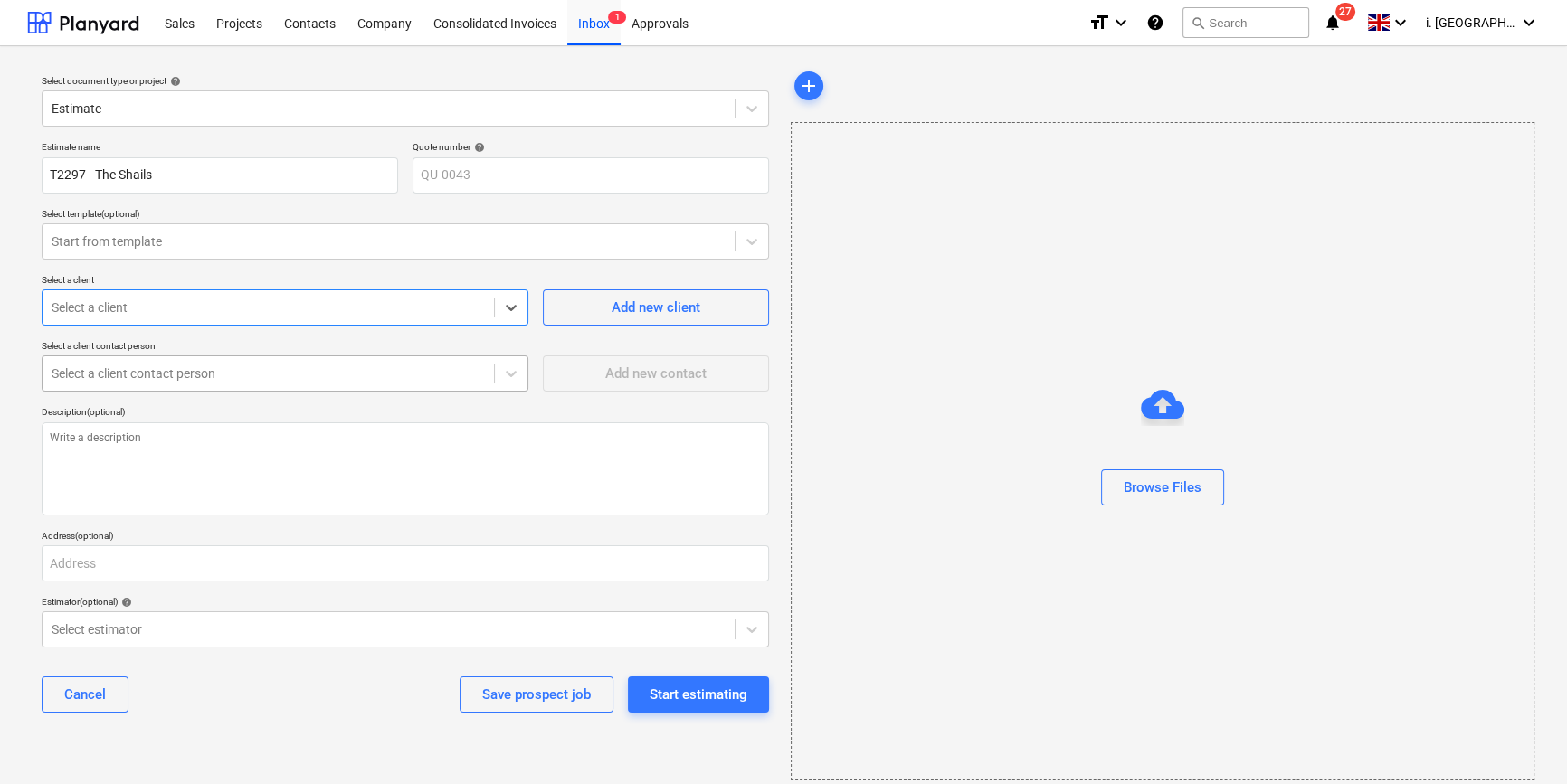 click at bounding box center (268, 373) 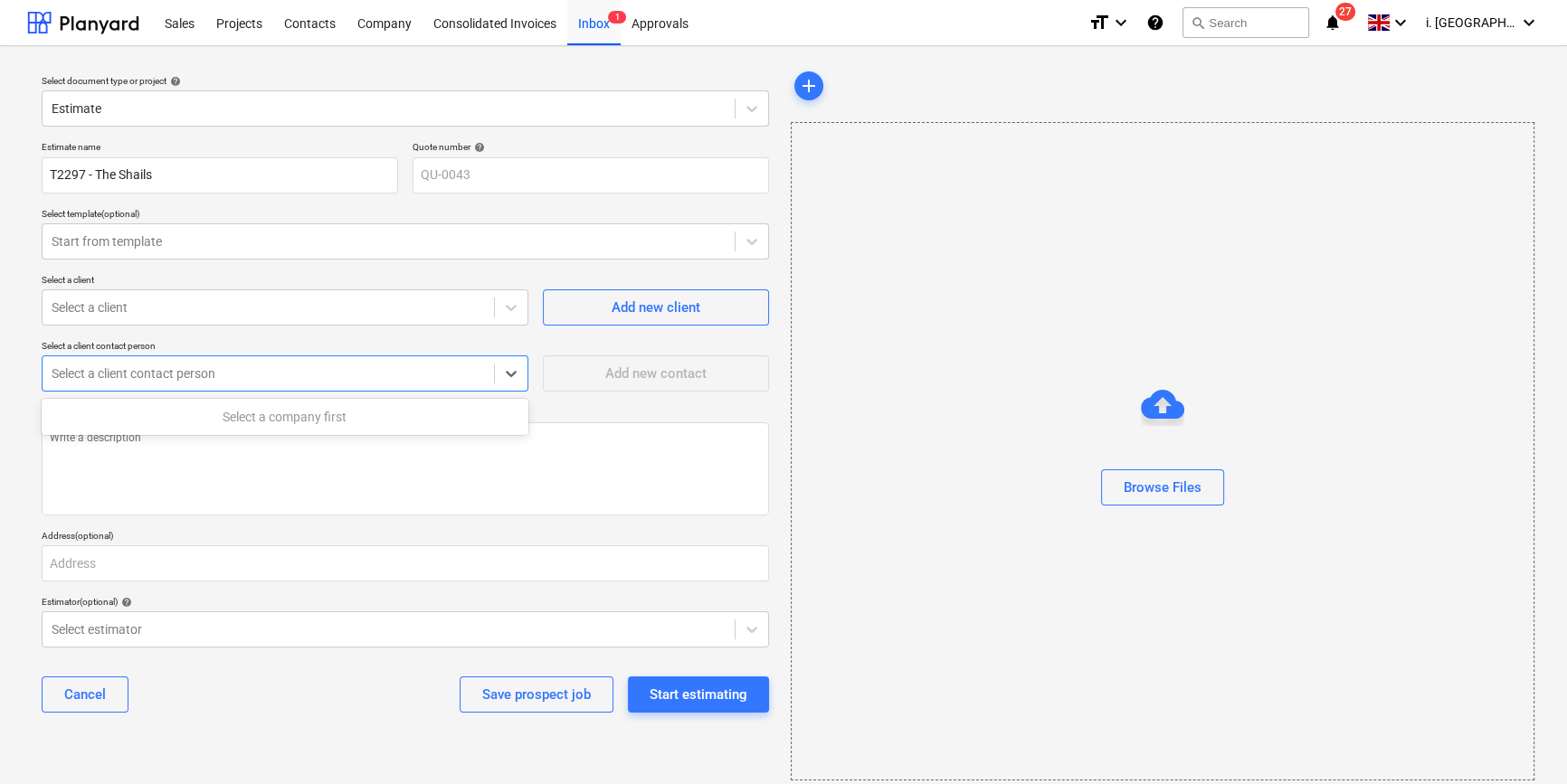 click at bounding box center [268, 373] 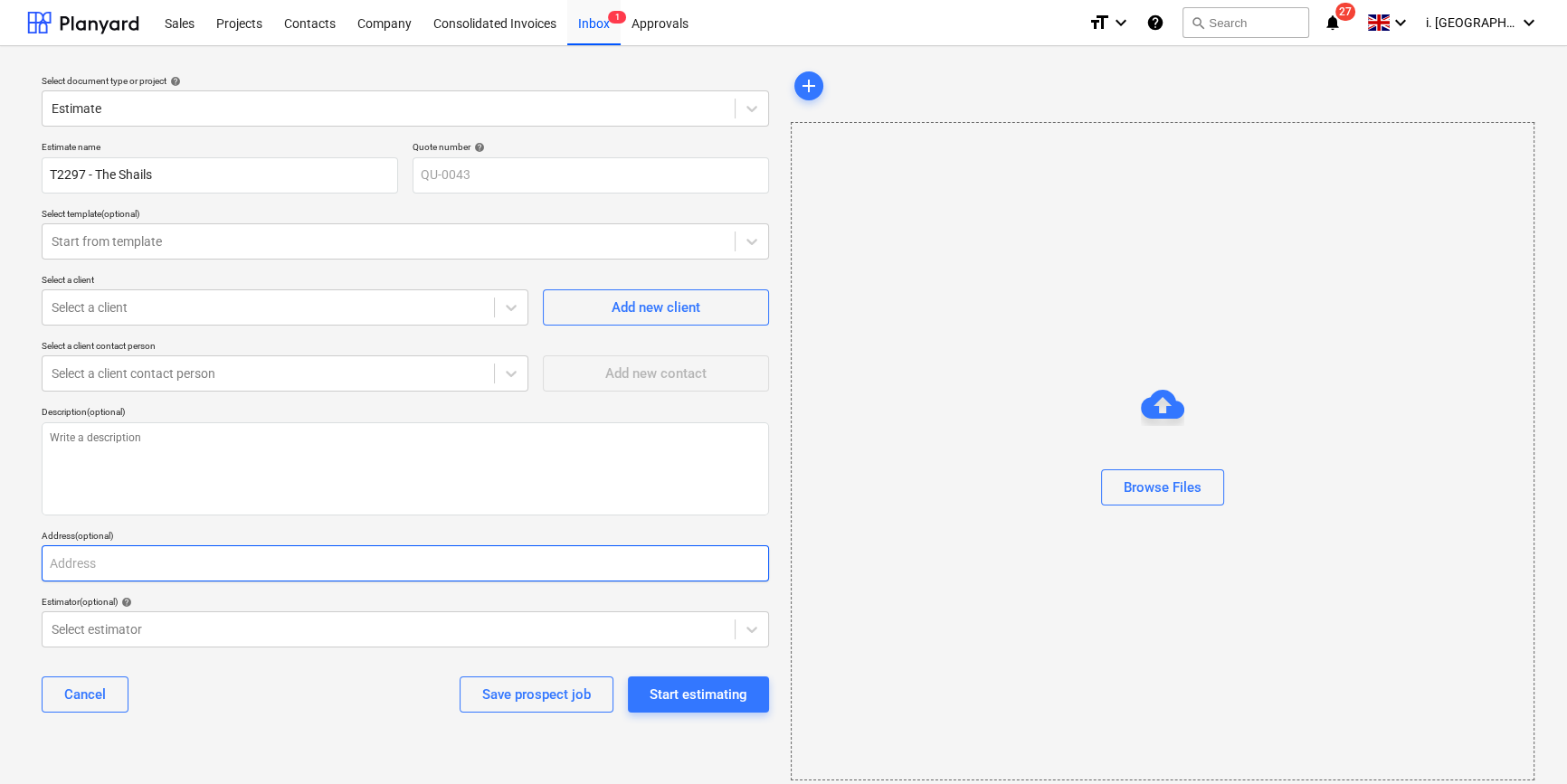 click at bounding box center (405, 563) 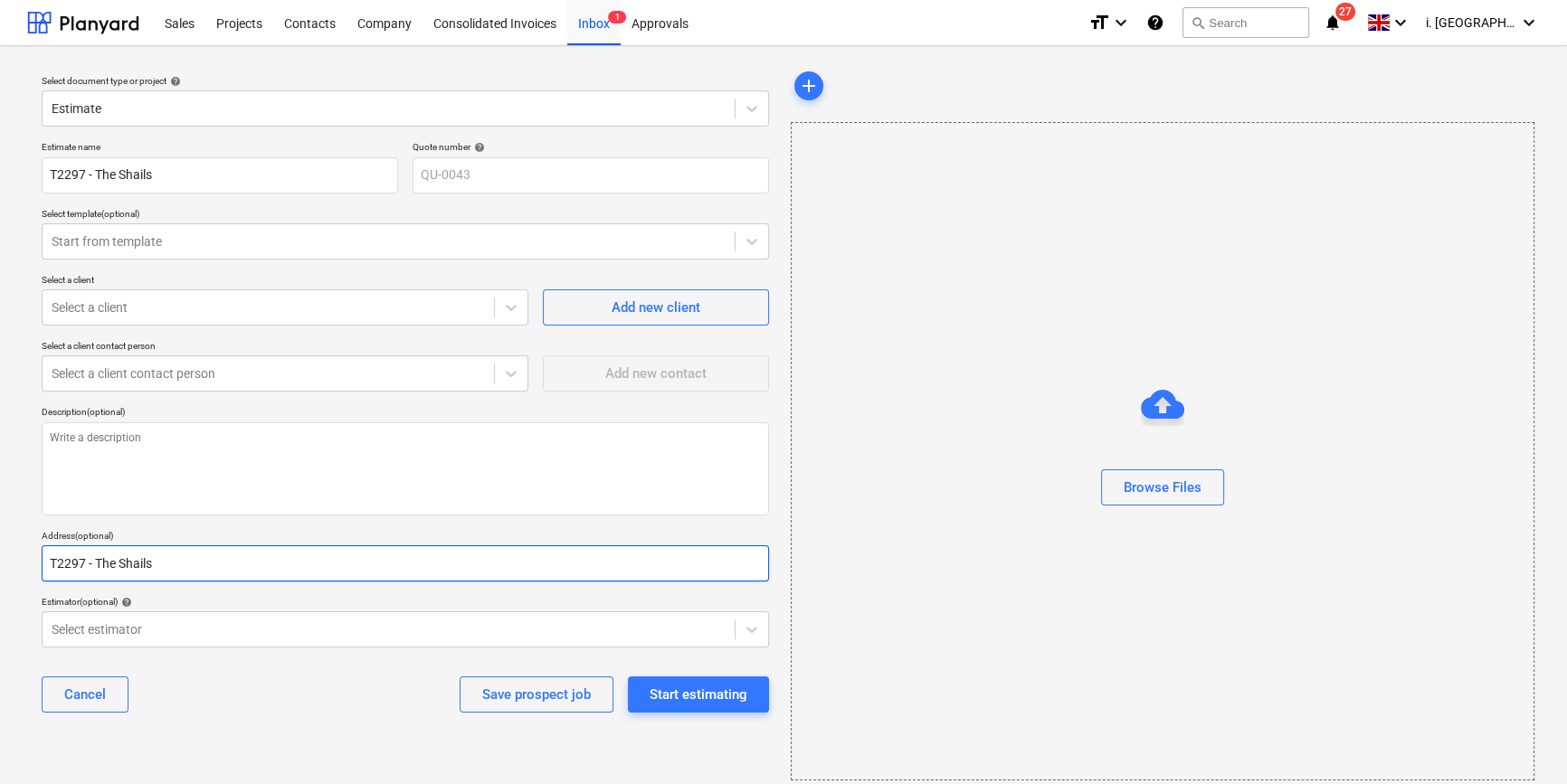 drag, startPoint x: 94, startPoint y: 556, endPoint x: -107, endPoint y: 558, distance: 201.01 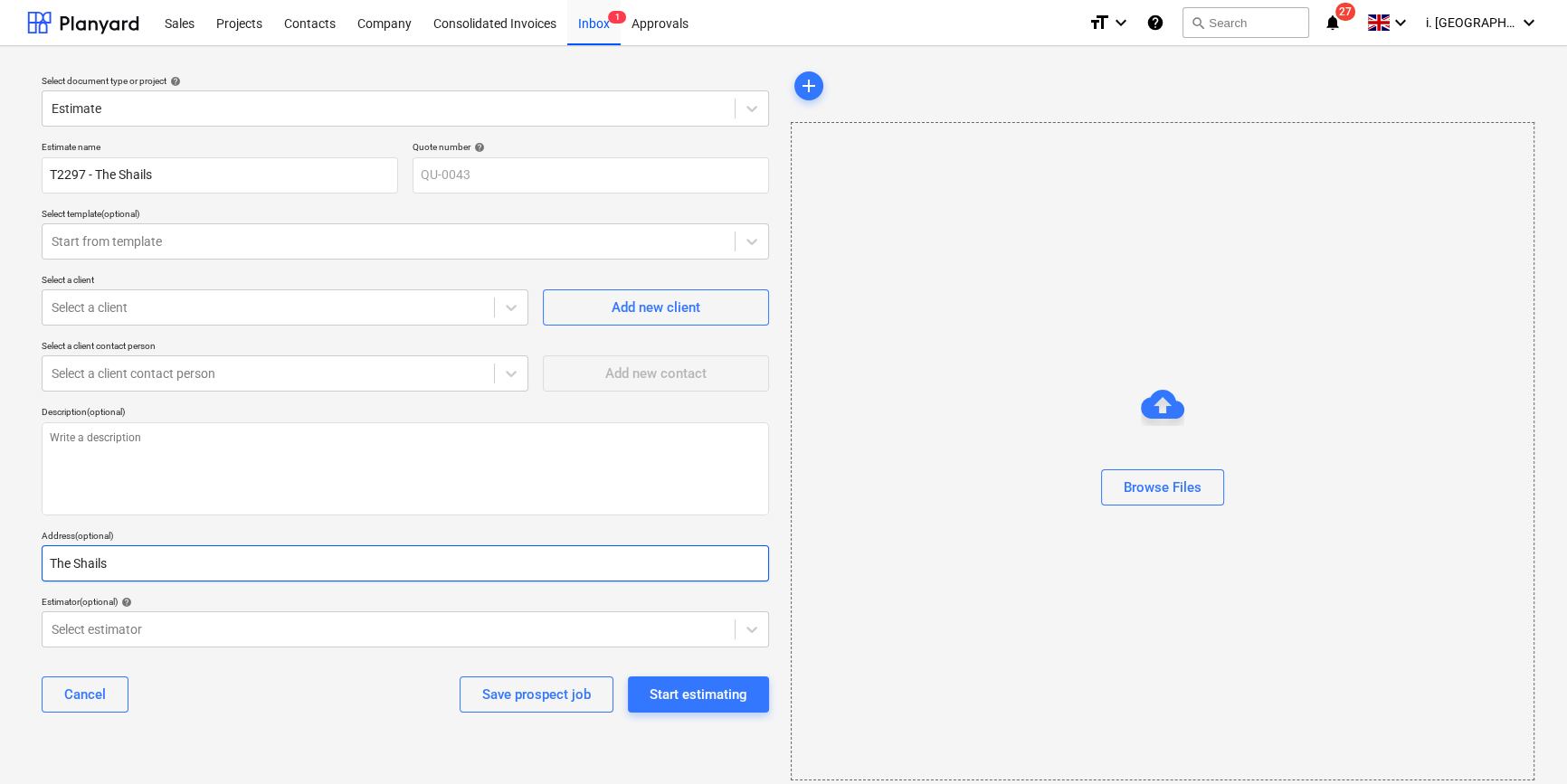 type on "The Shails" 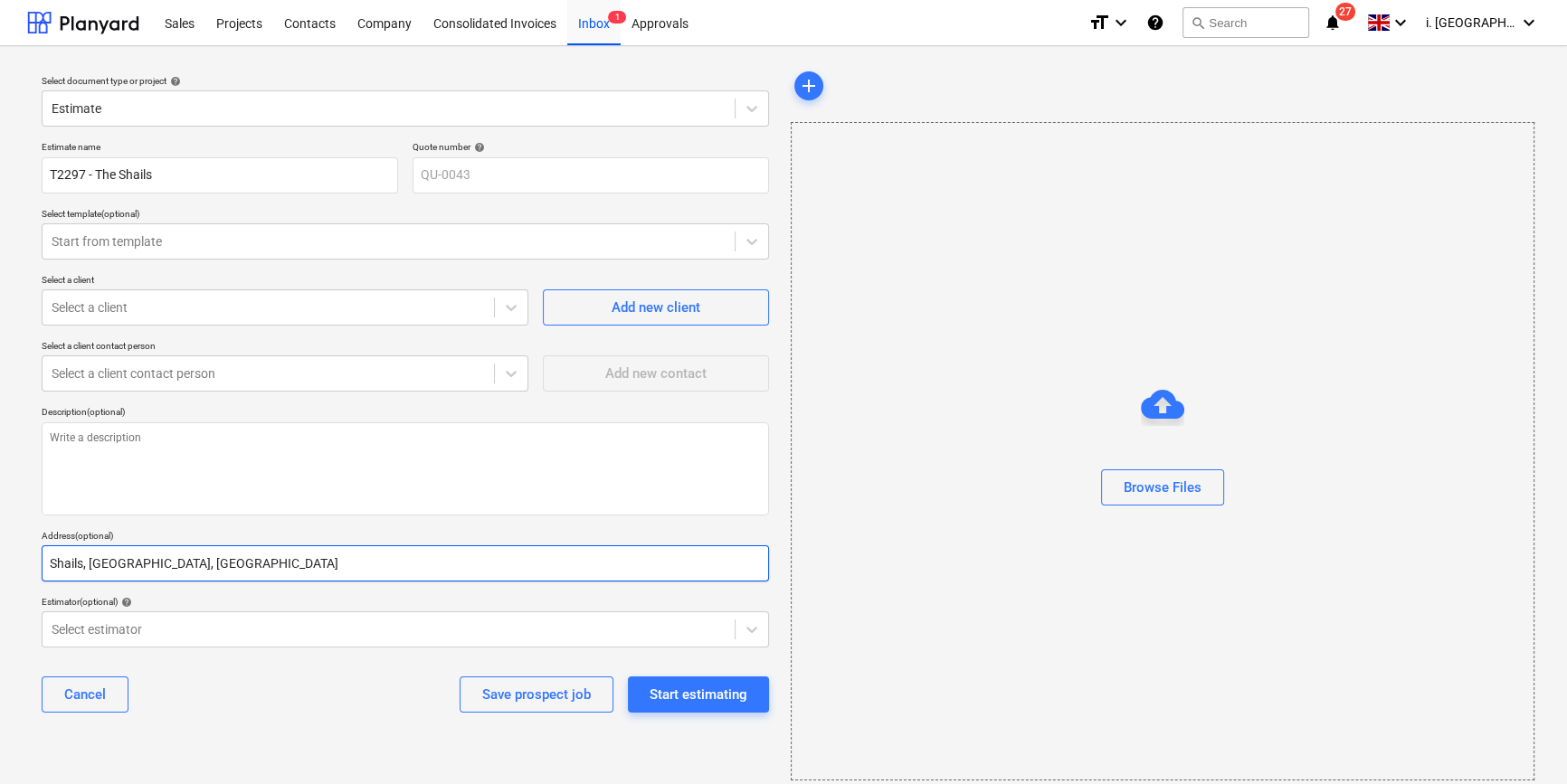 type on "Shails, [GEOGRAPHIC_DATA], [GEOGRAPHIC_DATA]" 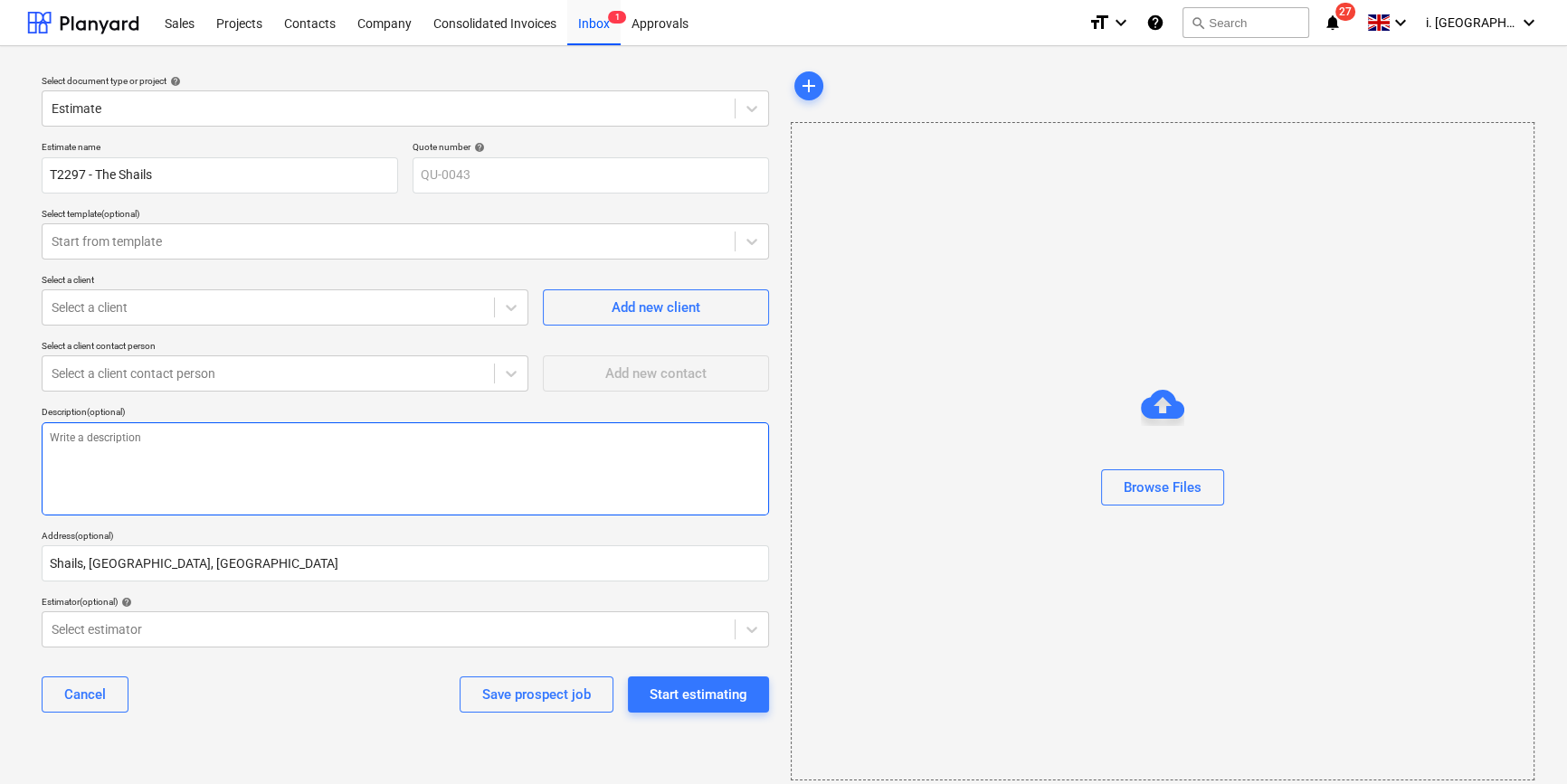 click at bounding box center (405, 468) 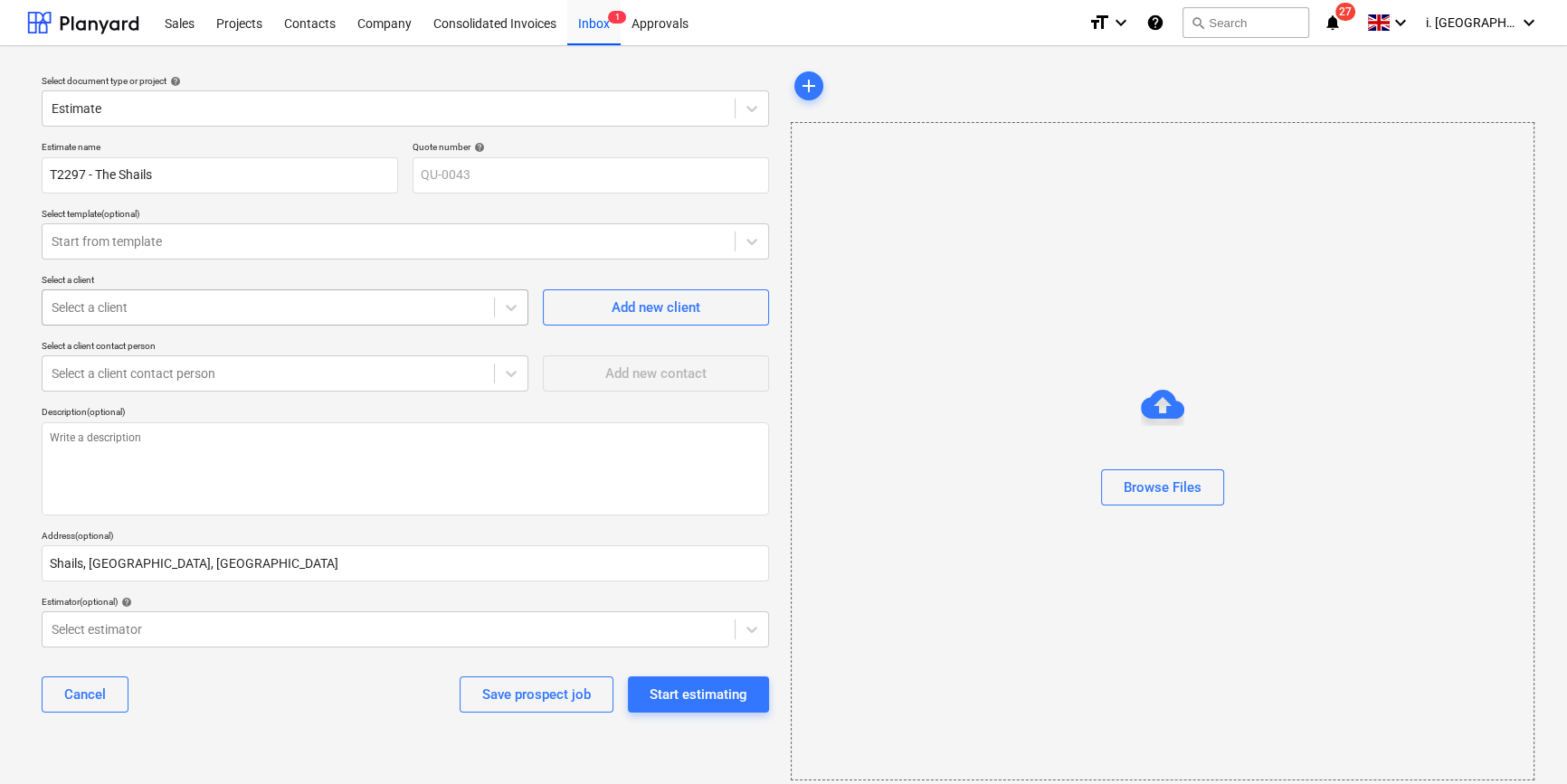 type on "x" 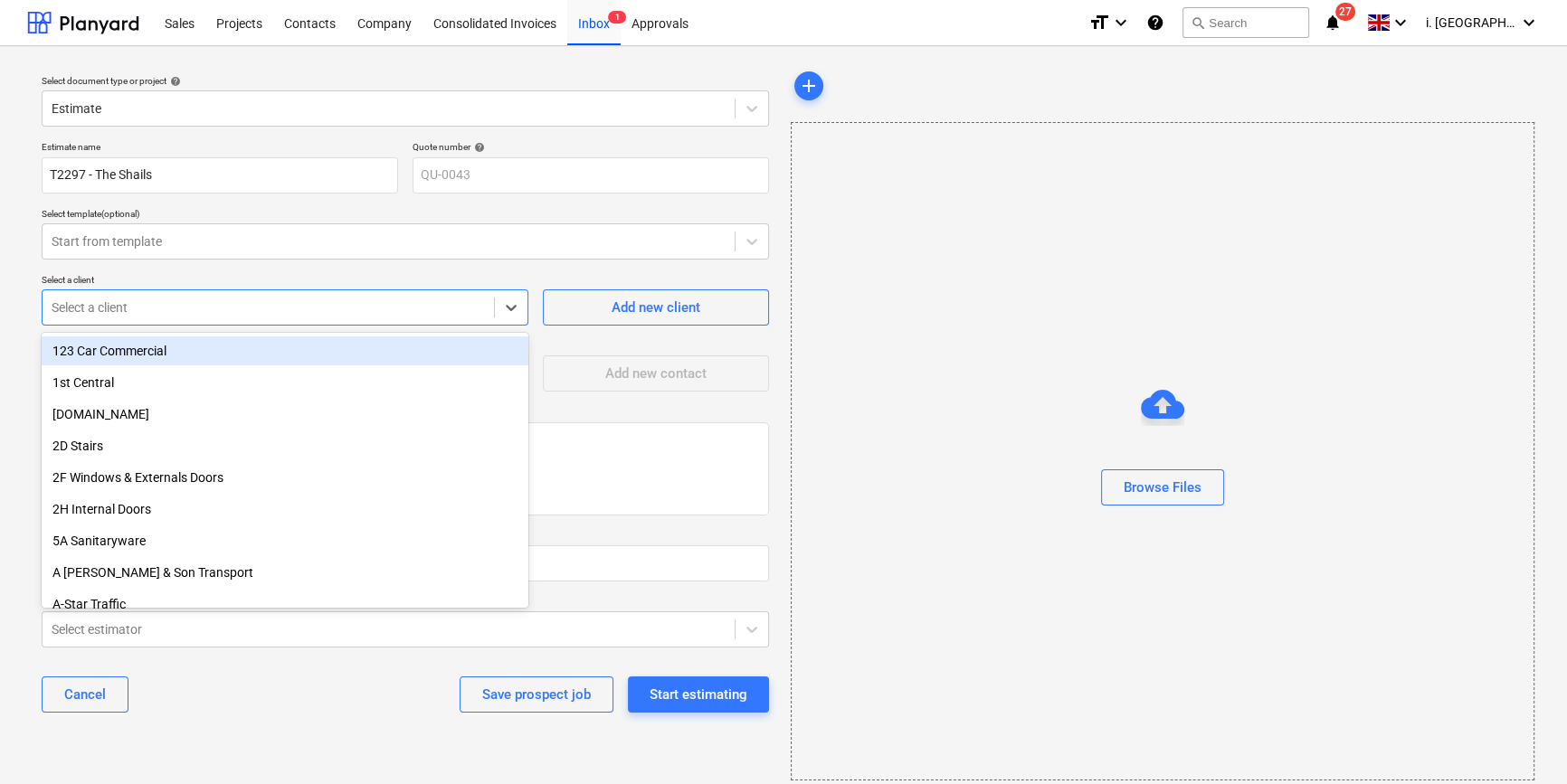 click on "Select a client" at bounding box center [268, 307] 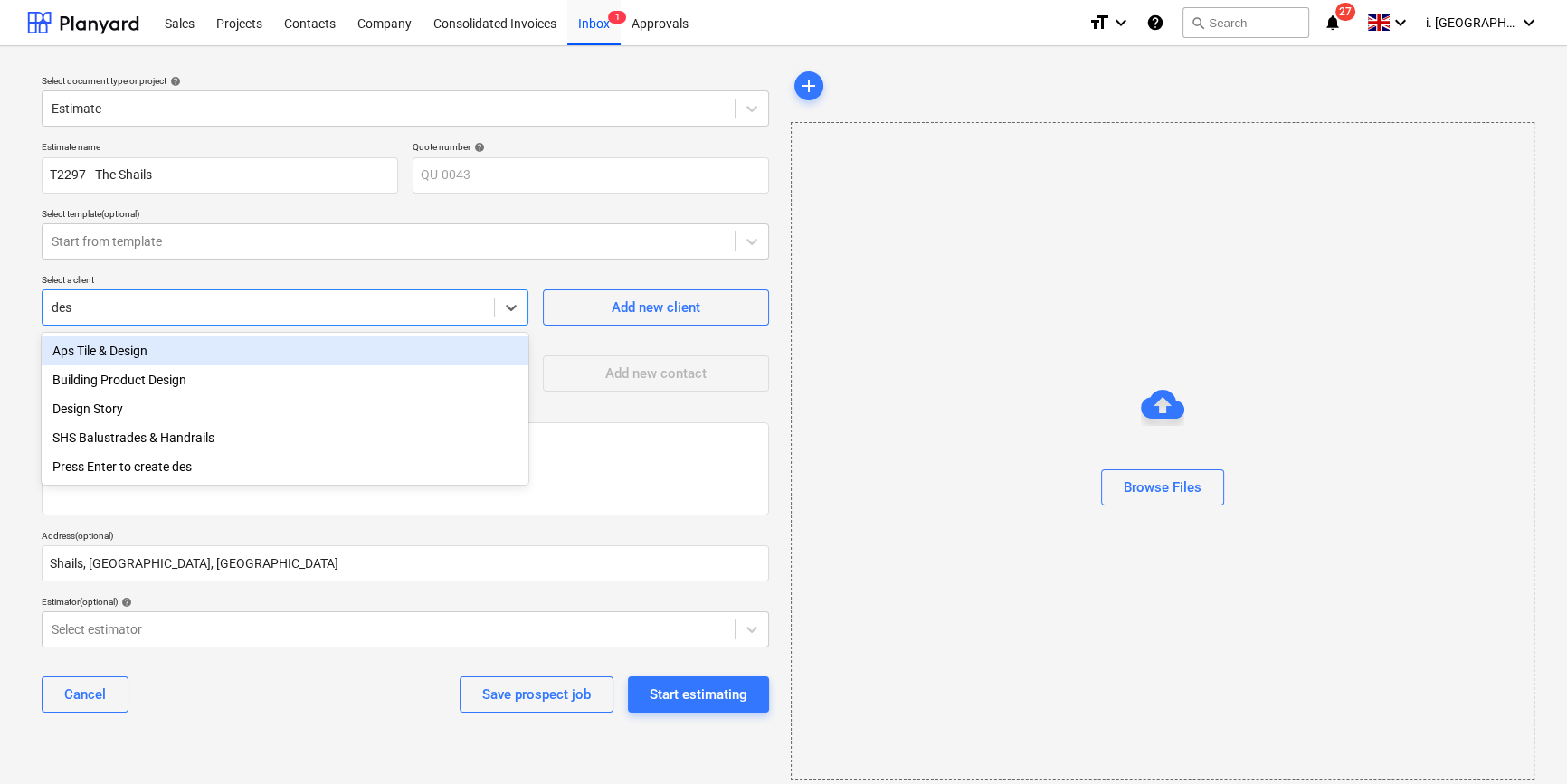 type on "desi" 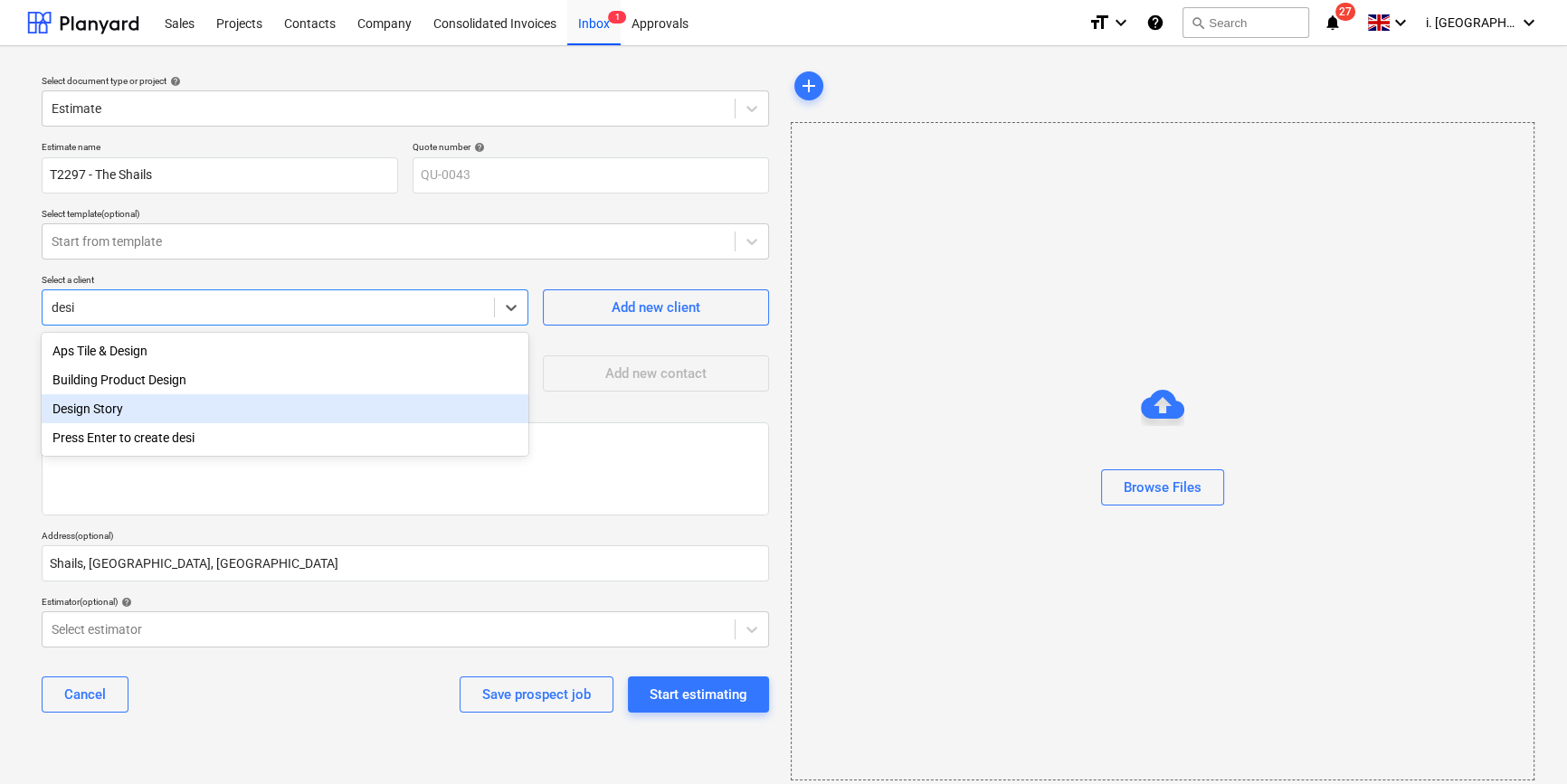 click on "Design Story" at bounding box center [285, 409] 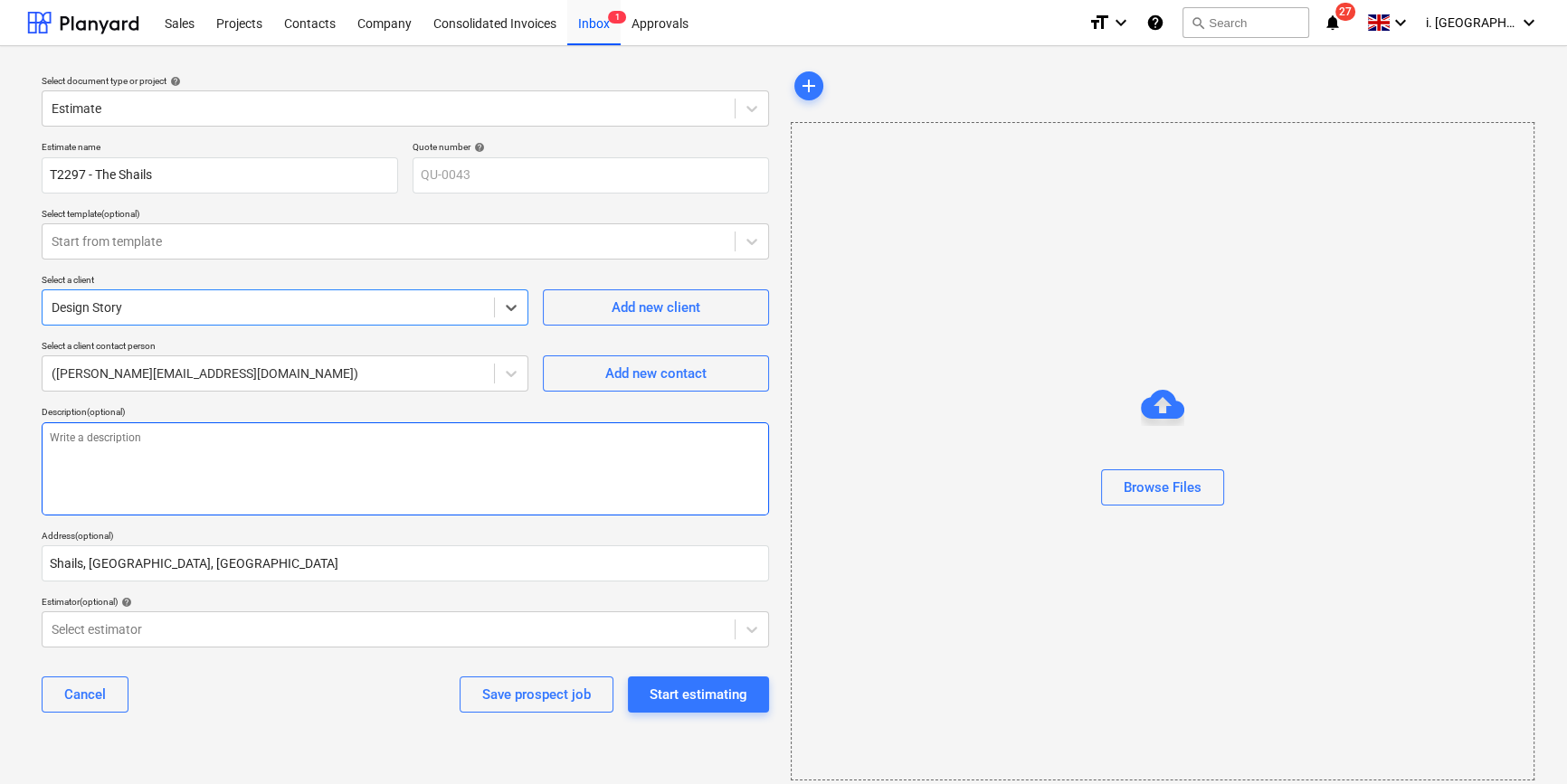 click at bounding box center (405, 468) 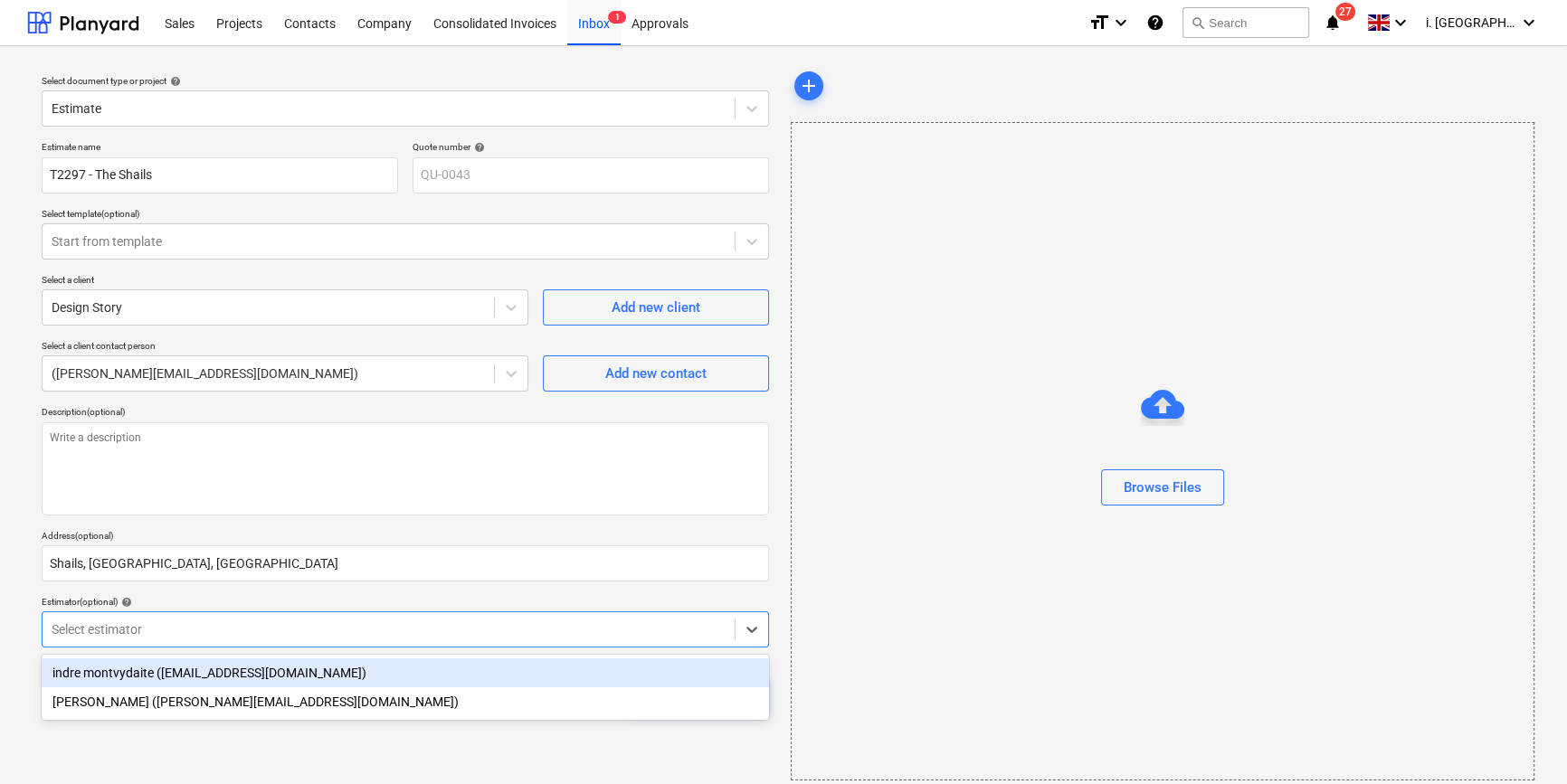 click at bounding box center (388, 629) 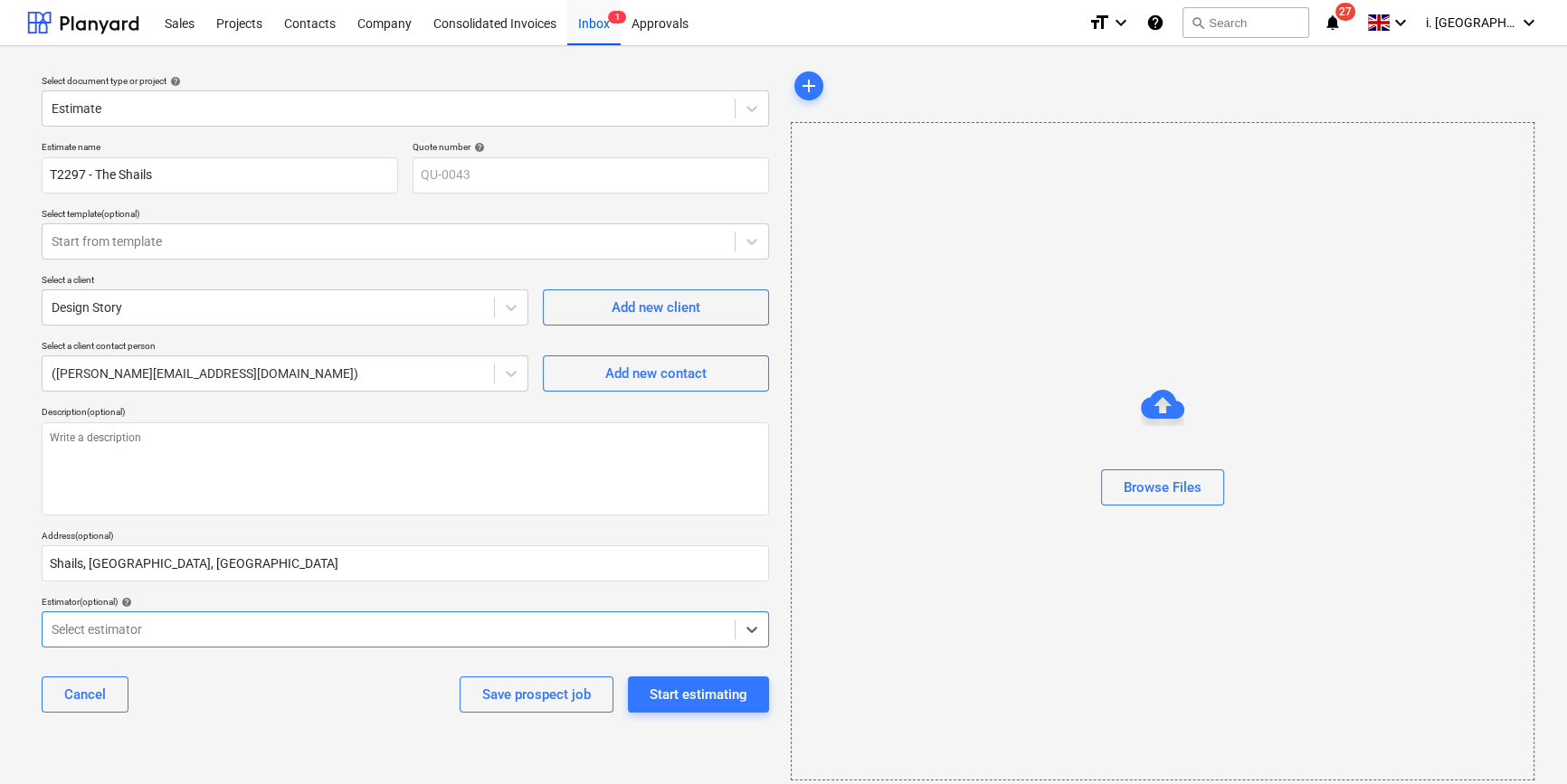 click at bounding box center (388, 629) 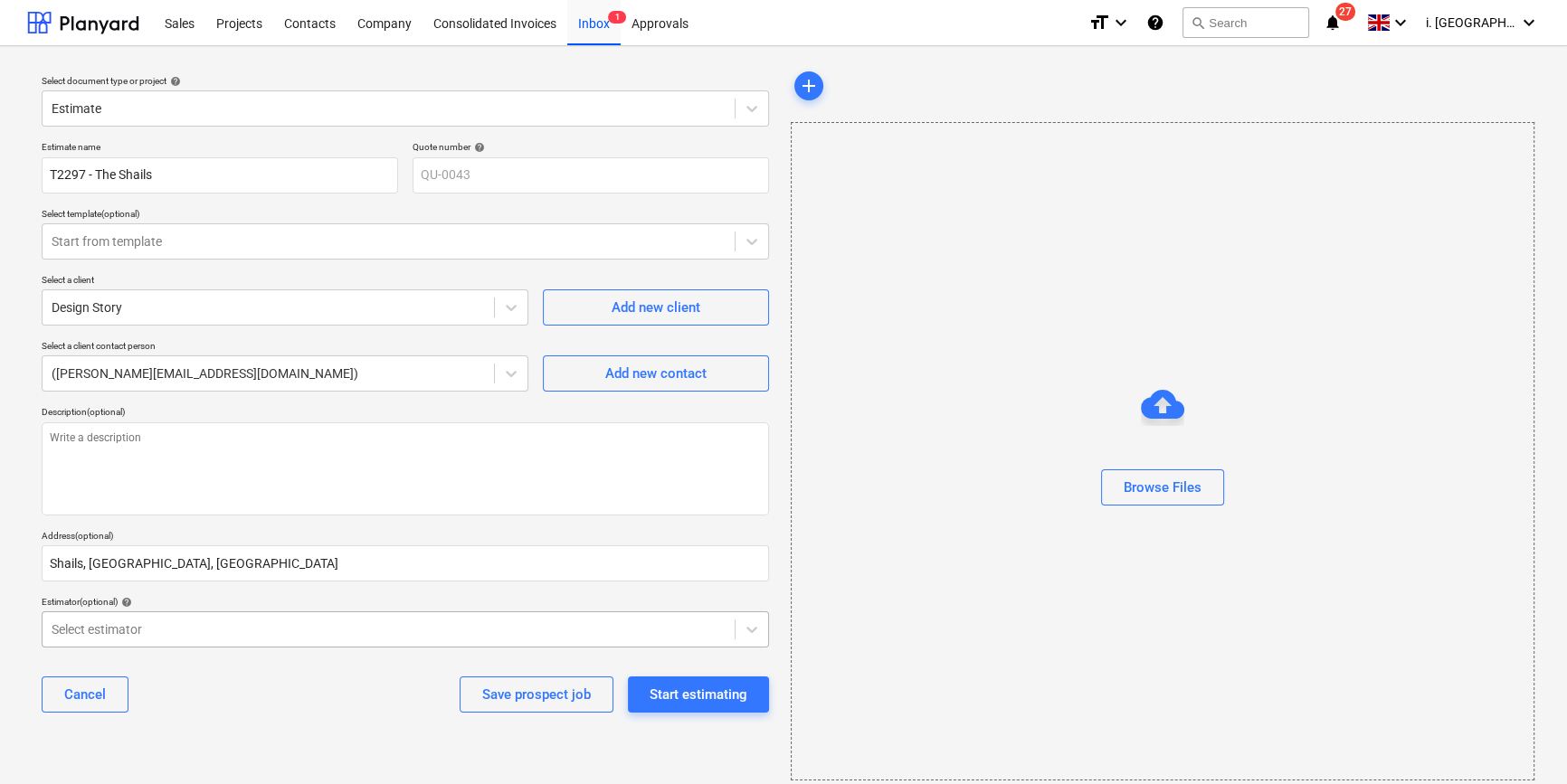 click at bounding box center (388, 629) 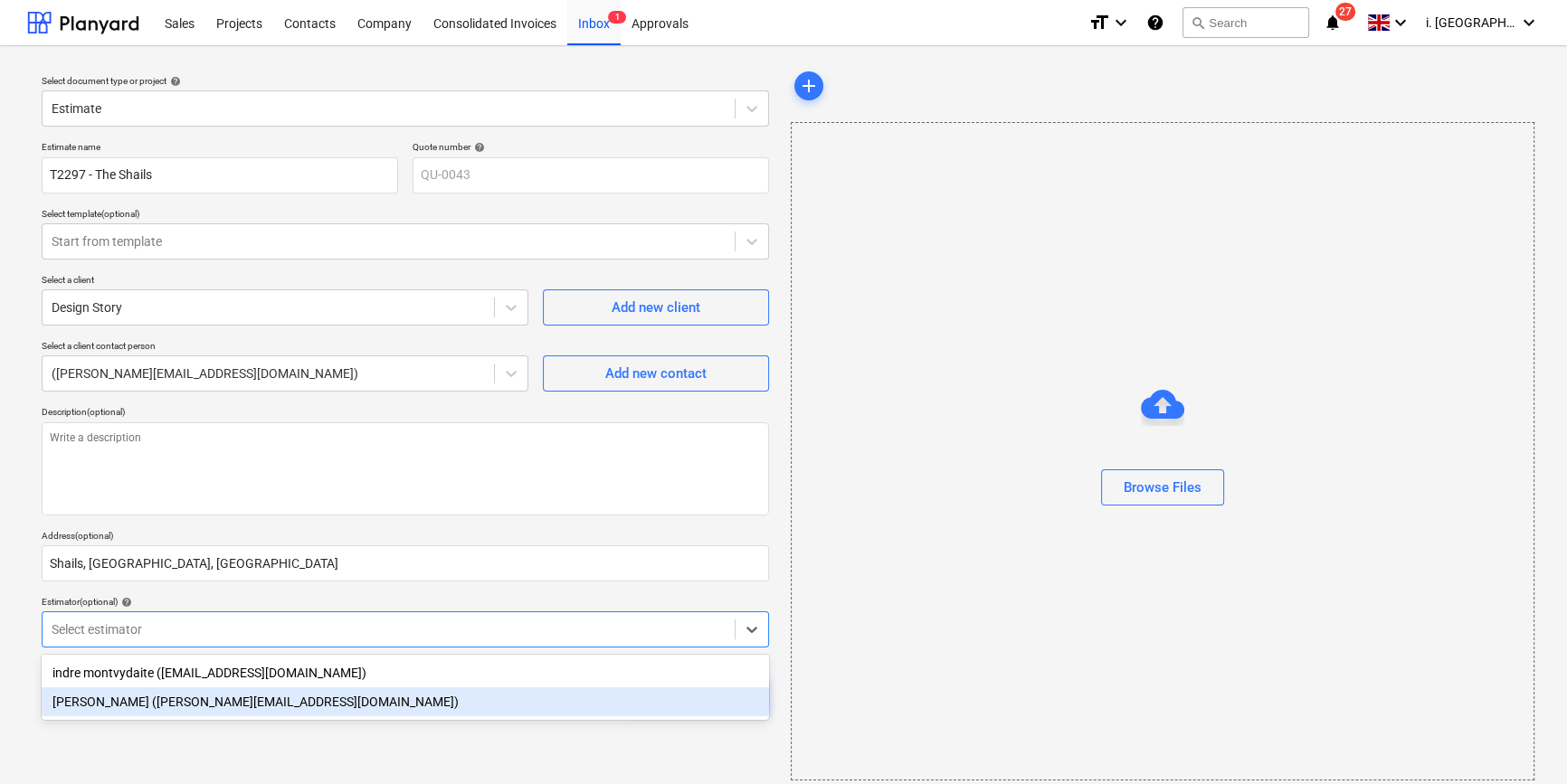 click on "[PERSON_NAME] ([PERSON_NAME][EMAIL_ADDRESS][DOMAIN_NAME])" at bounding box center [405, 702] 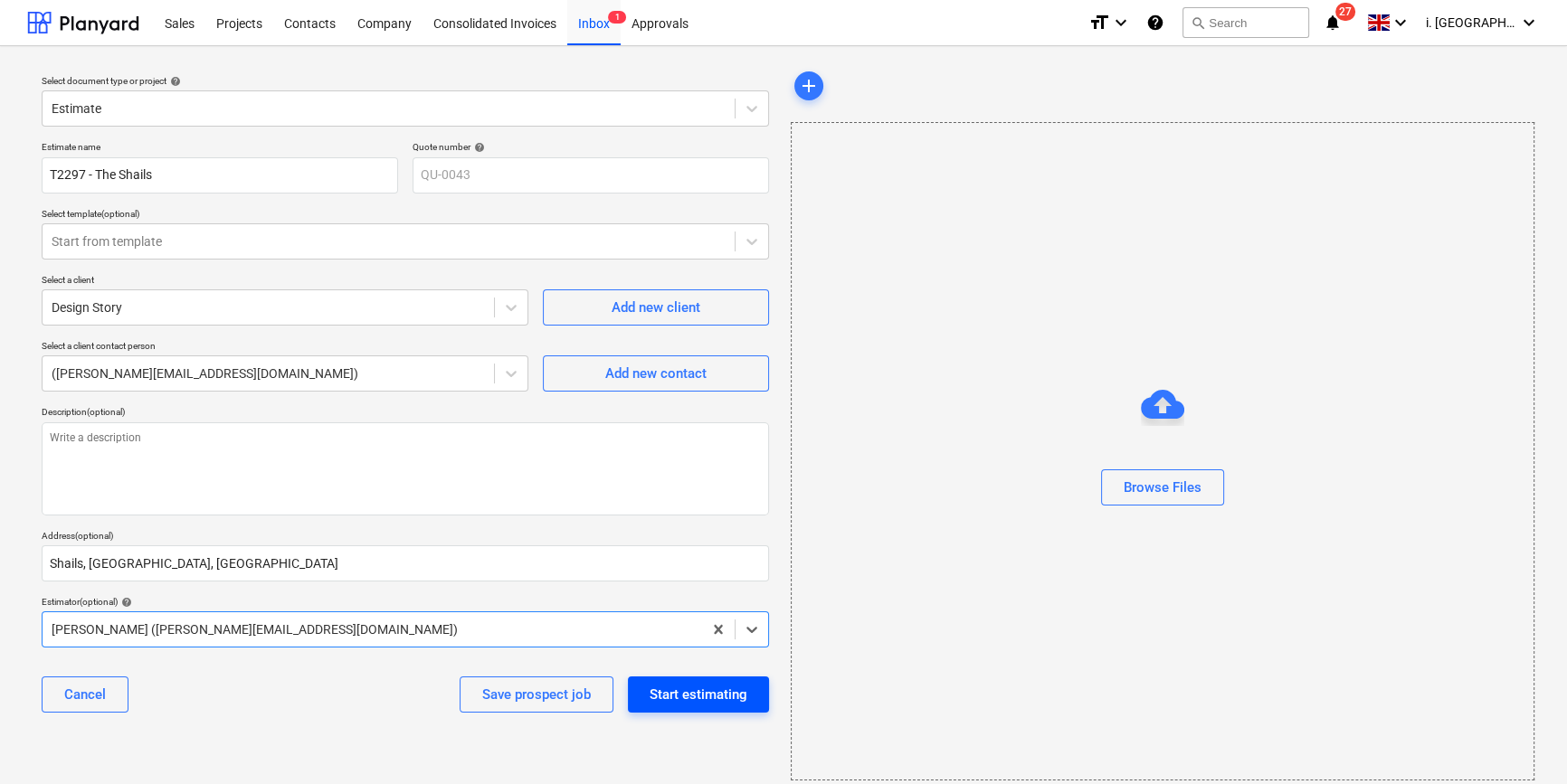 click on "Start estimating" at bounding box center [698, 694] 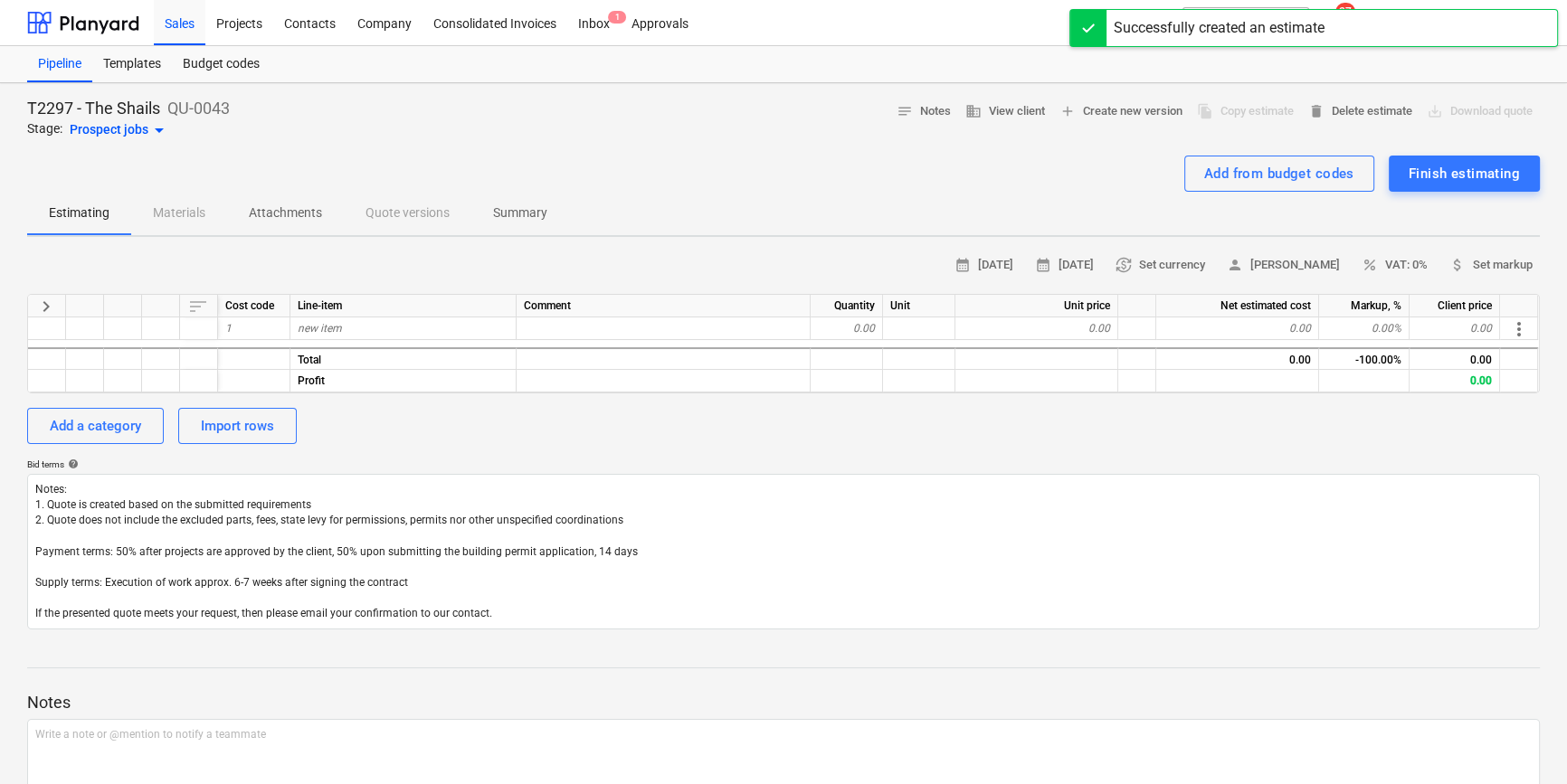 click on "Estimating Materials Attachments Quote versions Summary" at bounding box center (784, 213) 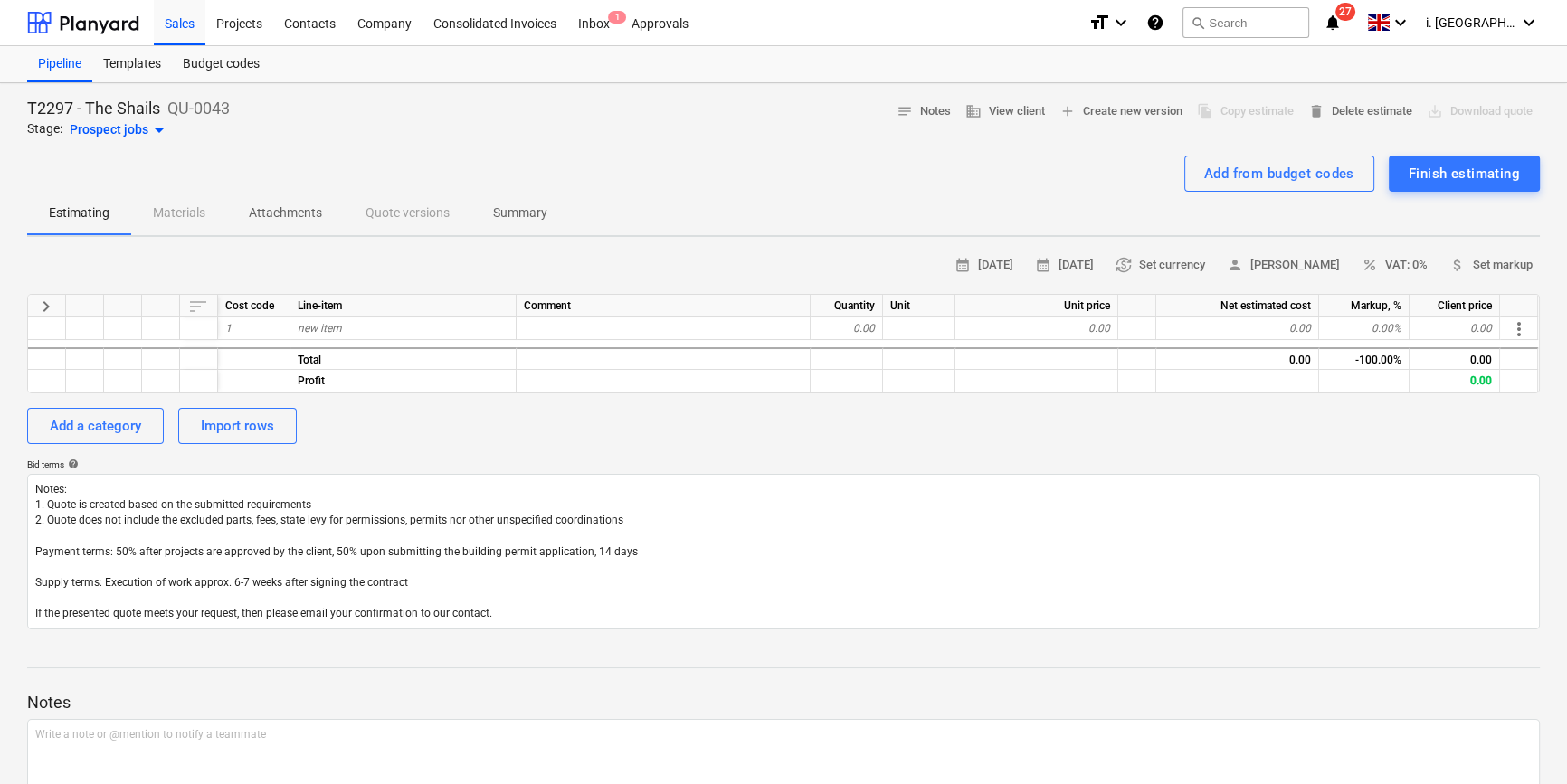 click on "Estimating Materials Attachments Quote versions Summary" at bounding box center [784, 213] 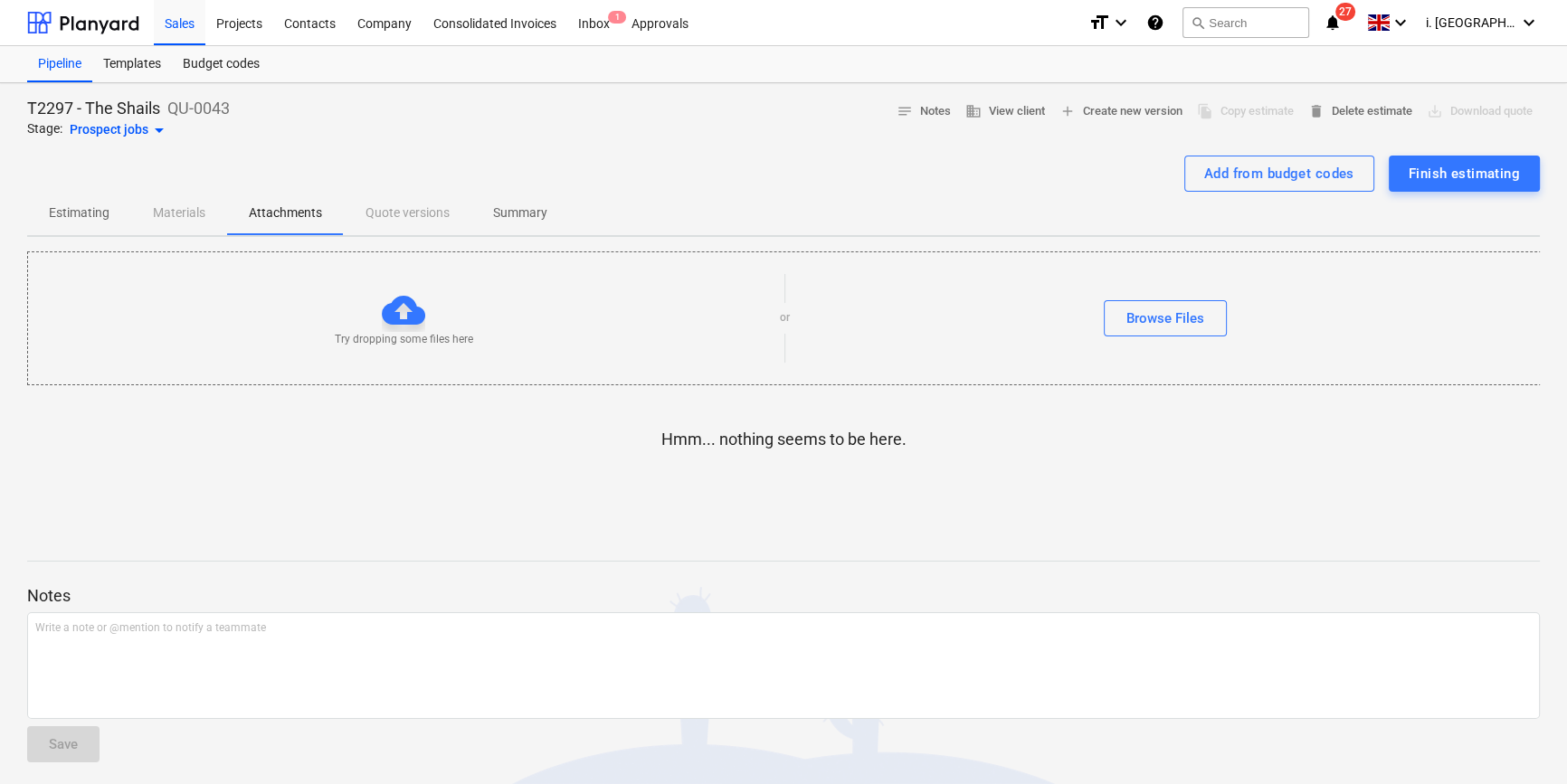 click on "Estimating Materials Attachments Quote versions Summary" at bounding box center (784, 213) 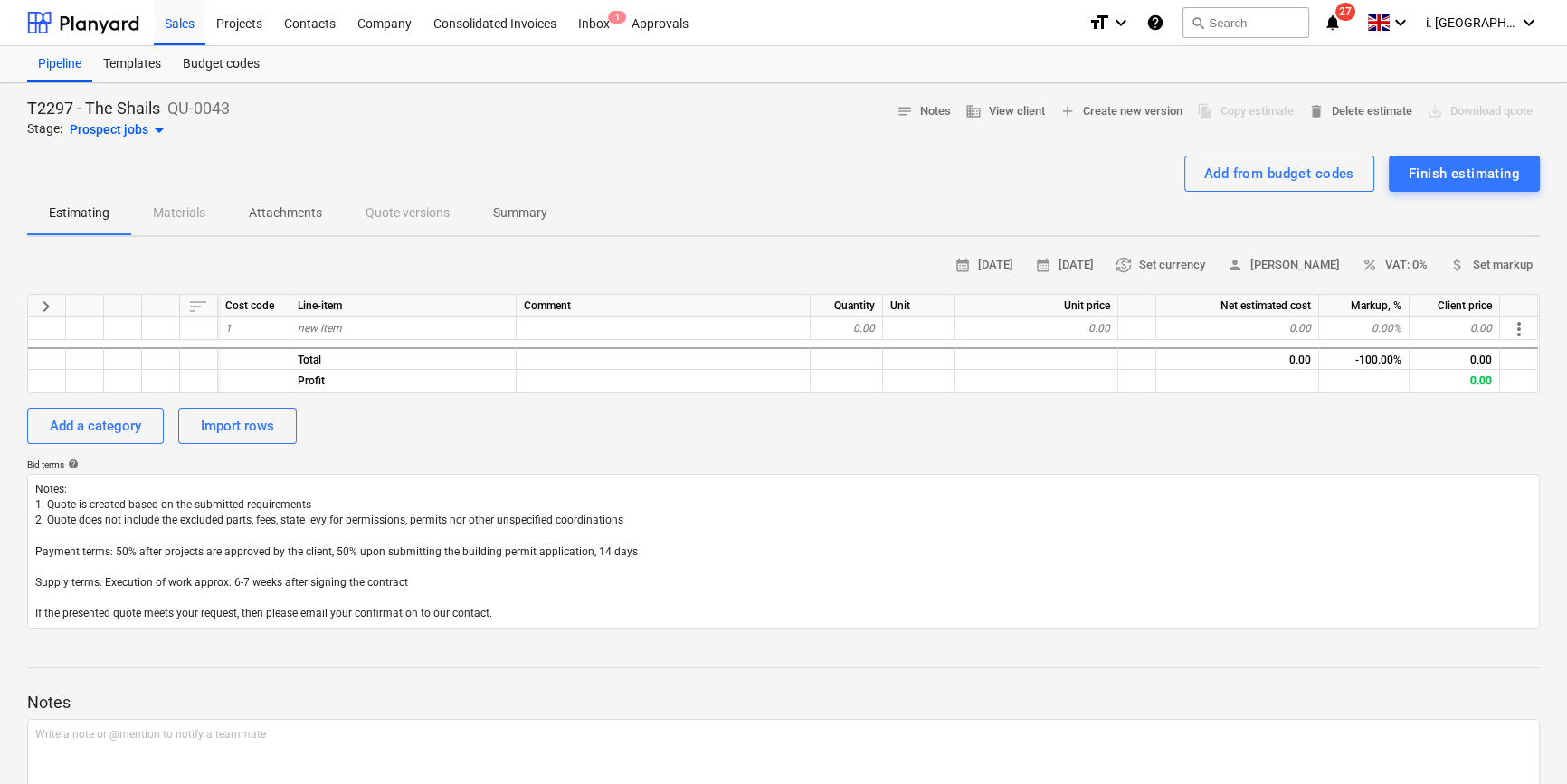 drag, startPoint x: 441, startPoint y: 212, endPoint x: 433, endPoint y: 221, distance: 12.041595 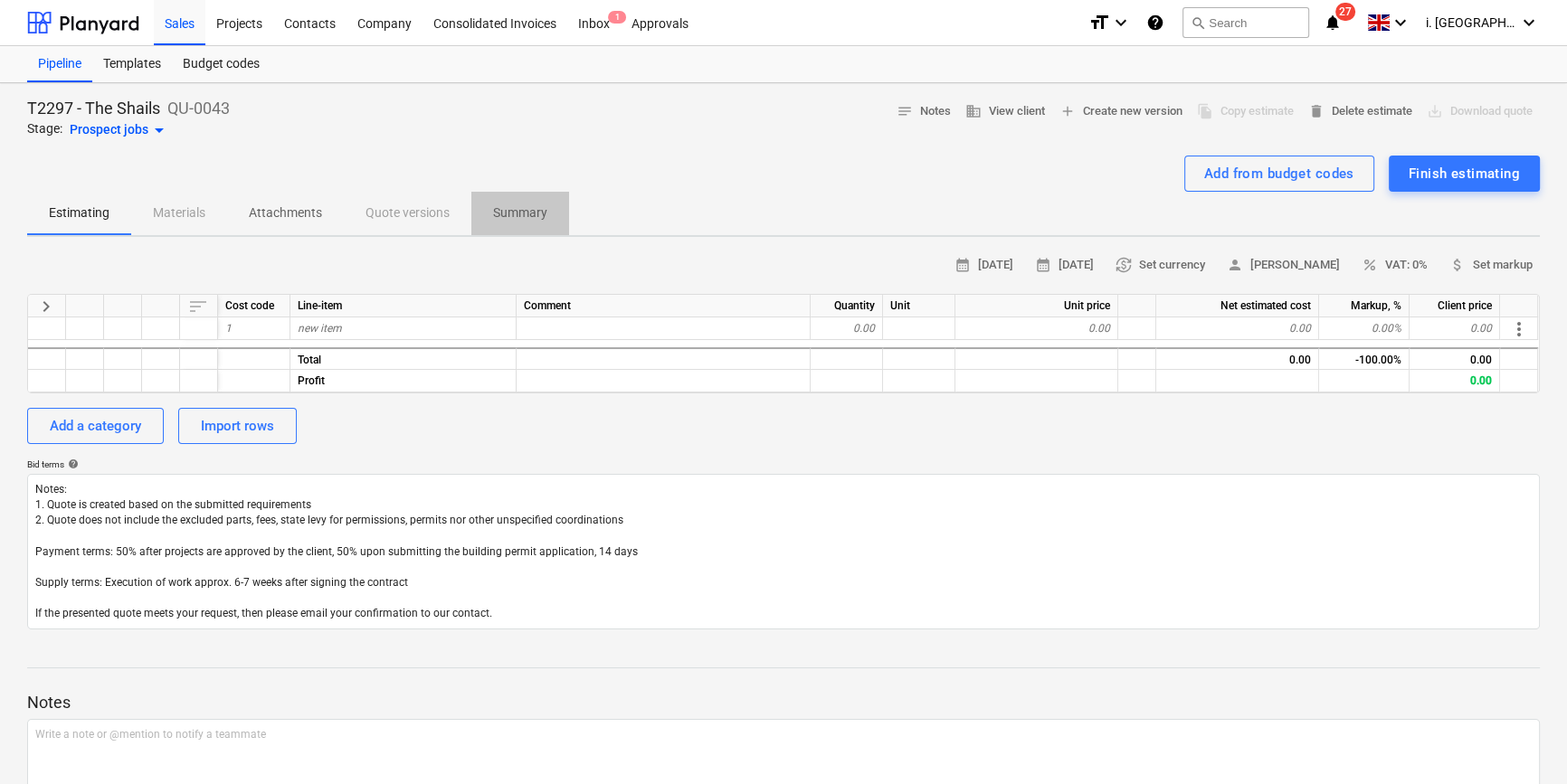 click on "Summary" at bounding box center [520, 213] 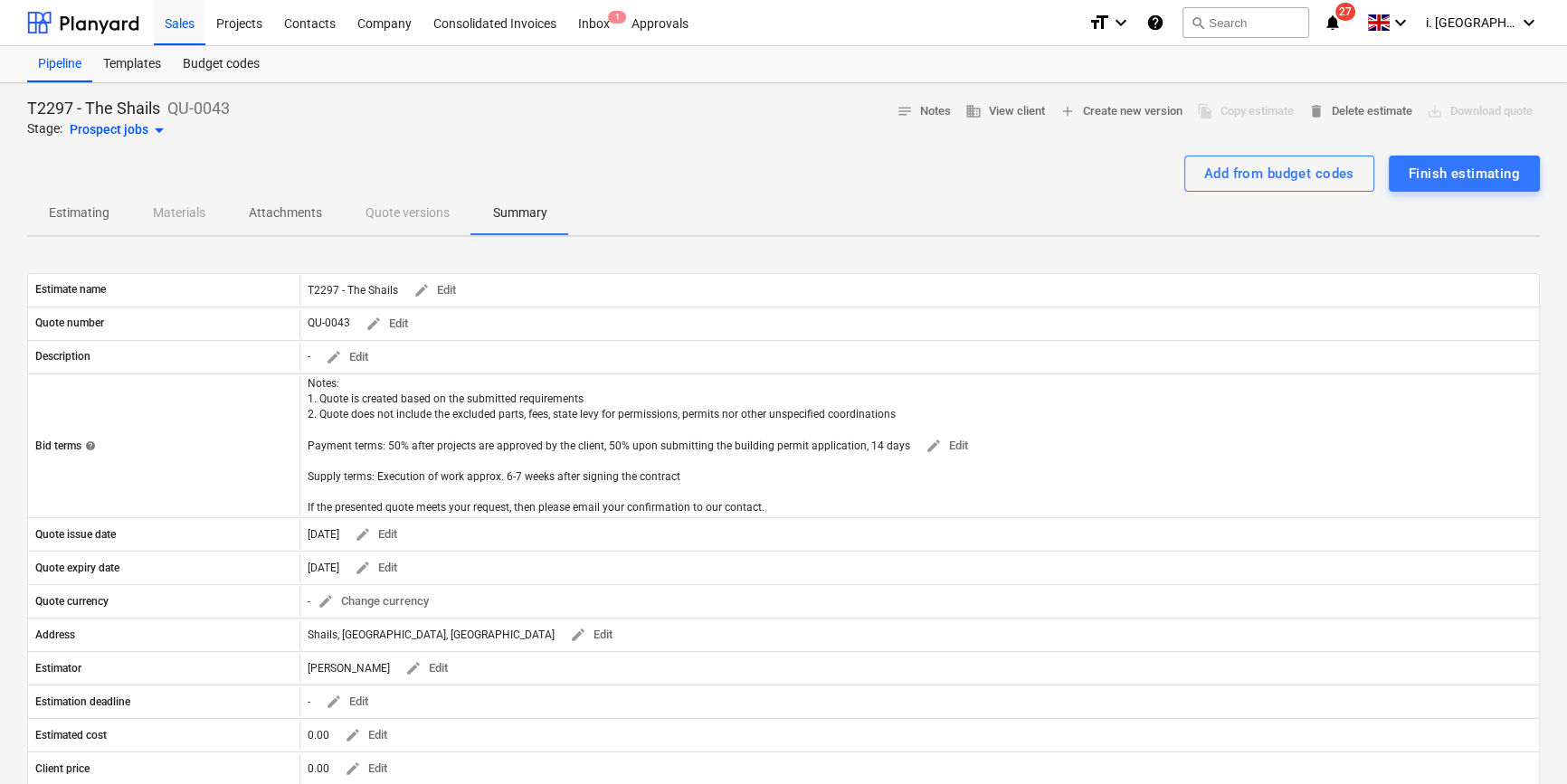 click on "Estimating Materials Attachments Quote versions Summary" at bounding box center (784, 213) 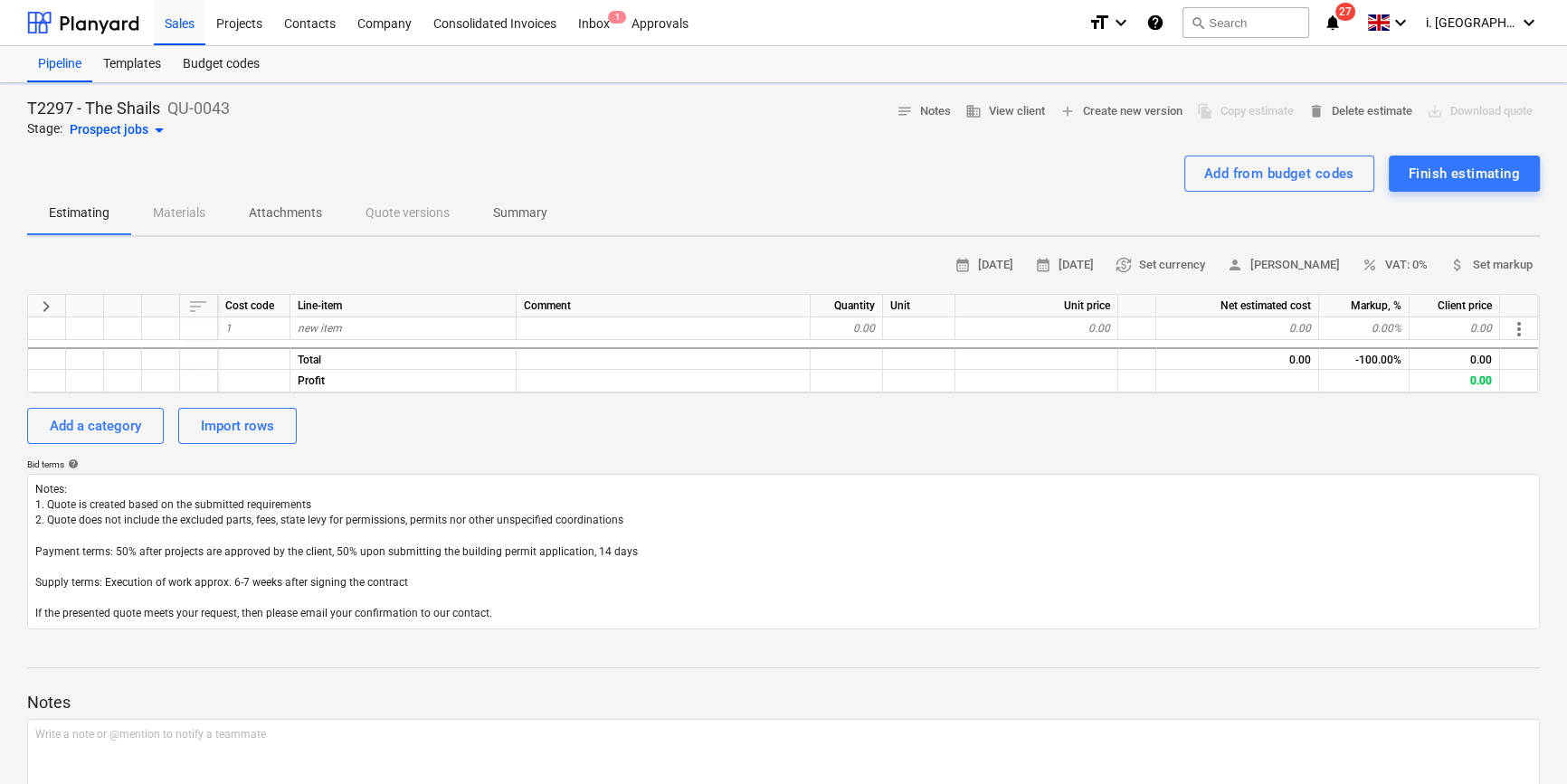 type on "x" 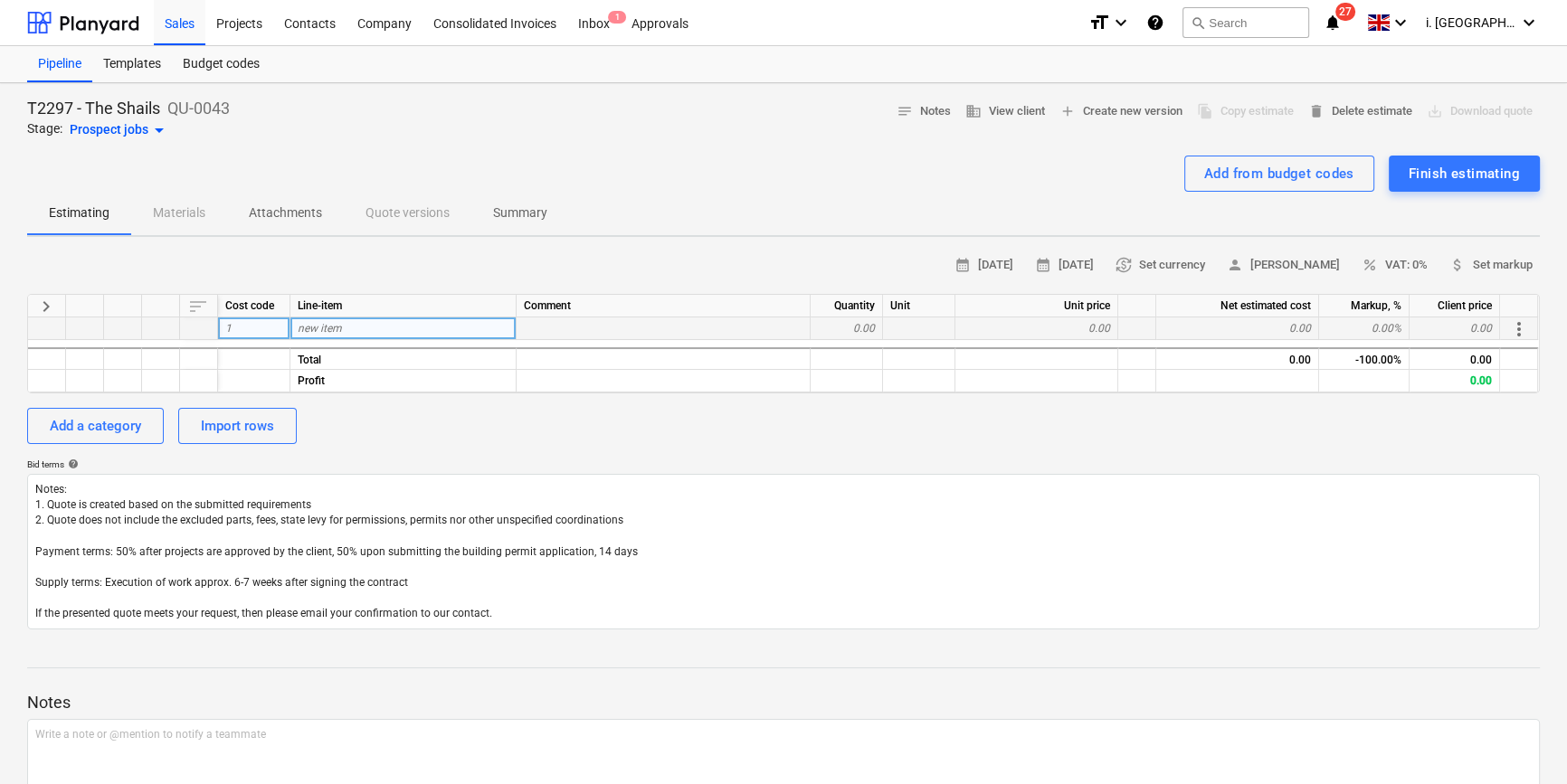 click on "new item" at bounding box center (404, 328) 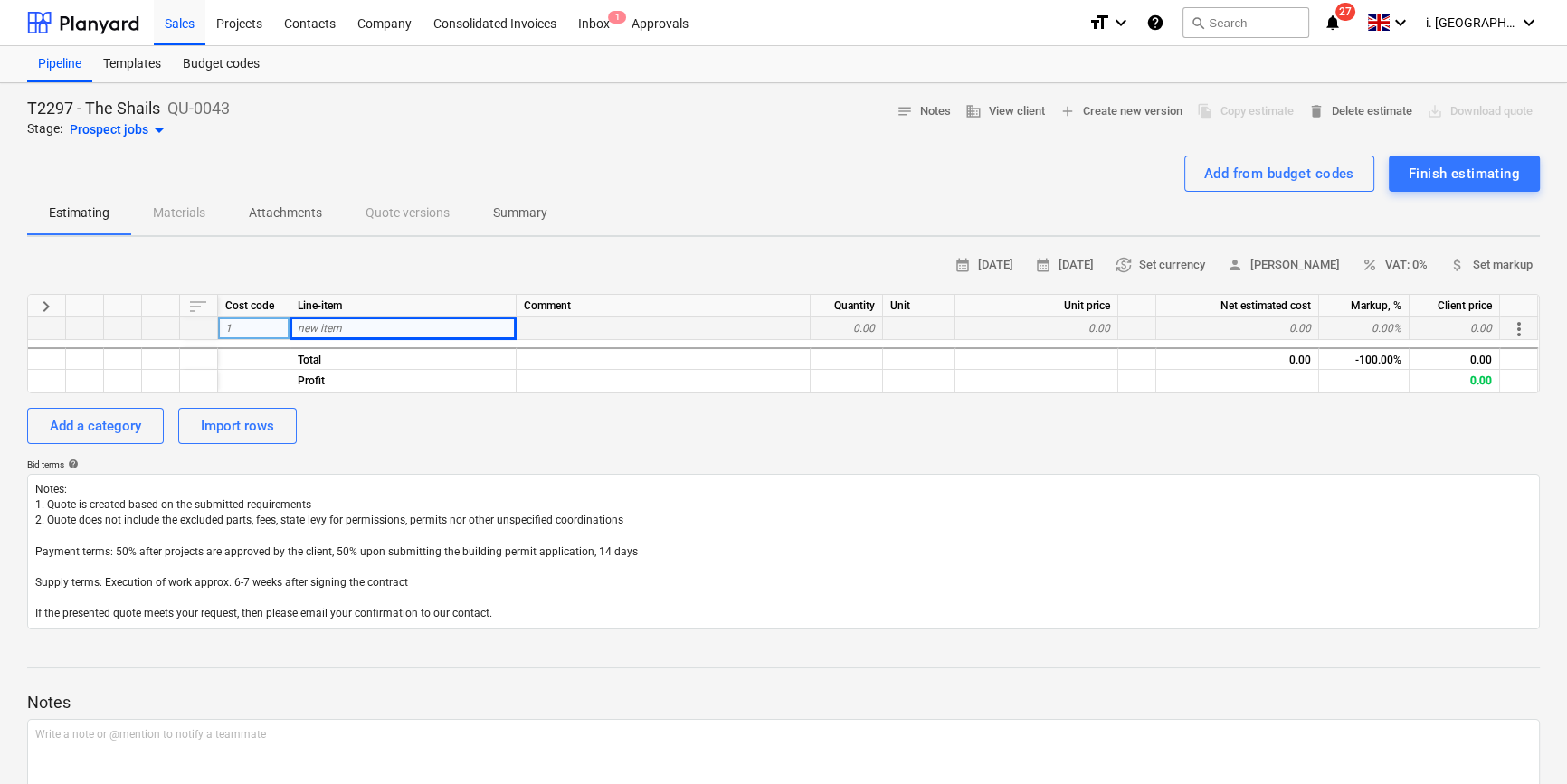 click on "Add from budget codes Finish estimating" at bounding box center [784, 174] 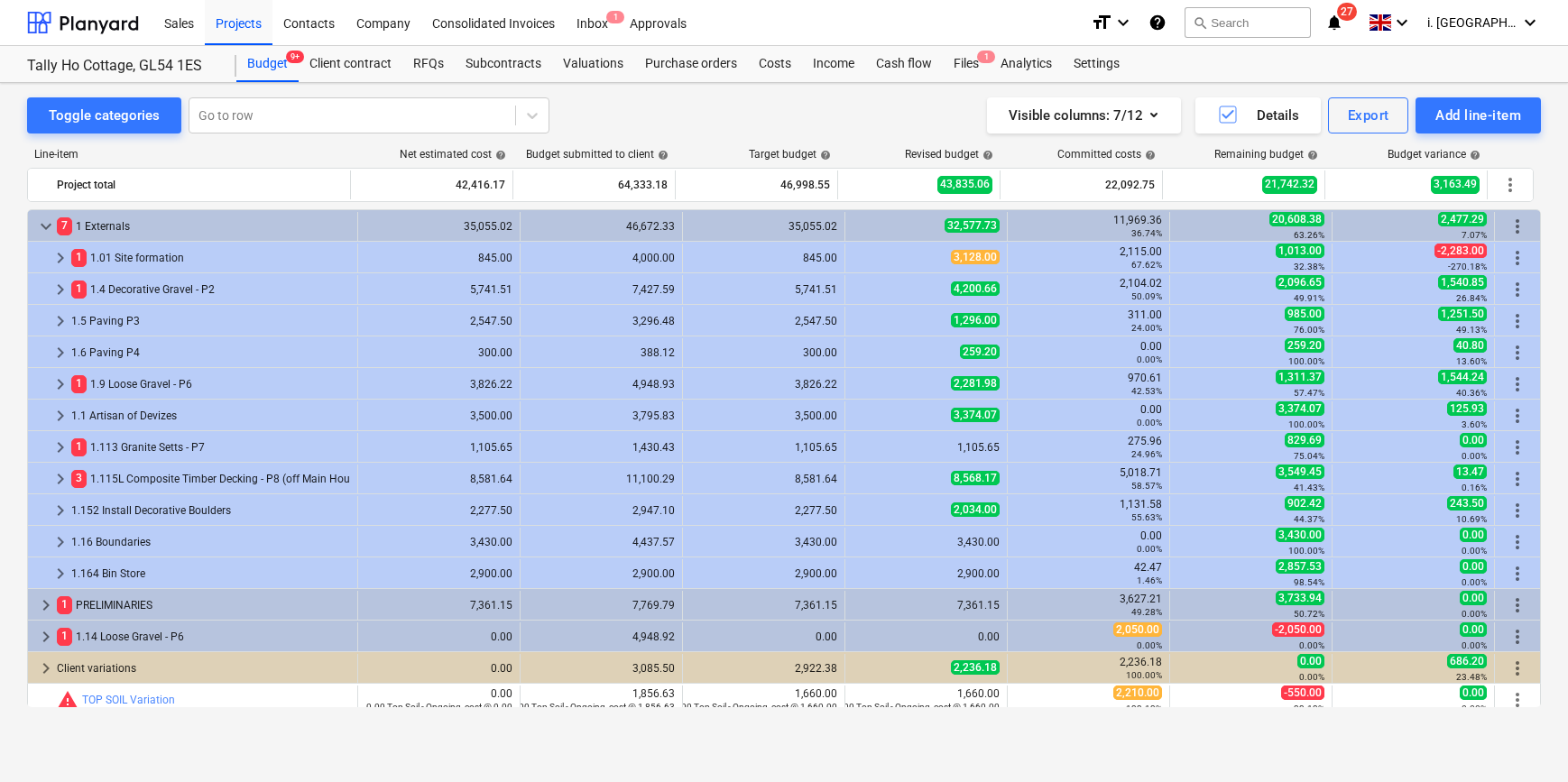 scroll, scrollTop: 0, scrollLeft: 0, axis: both 